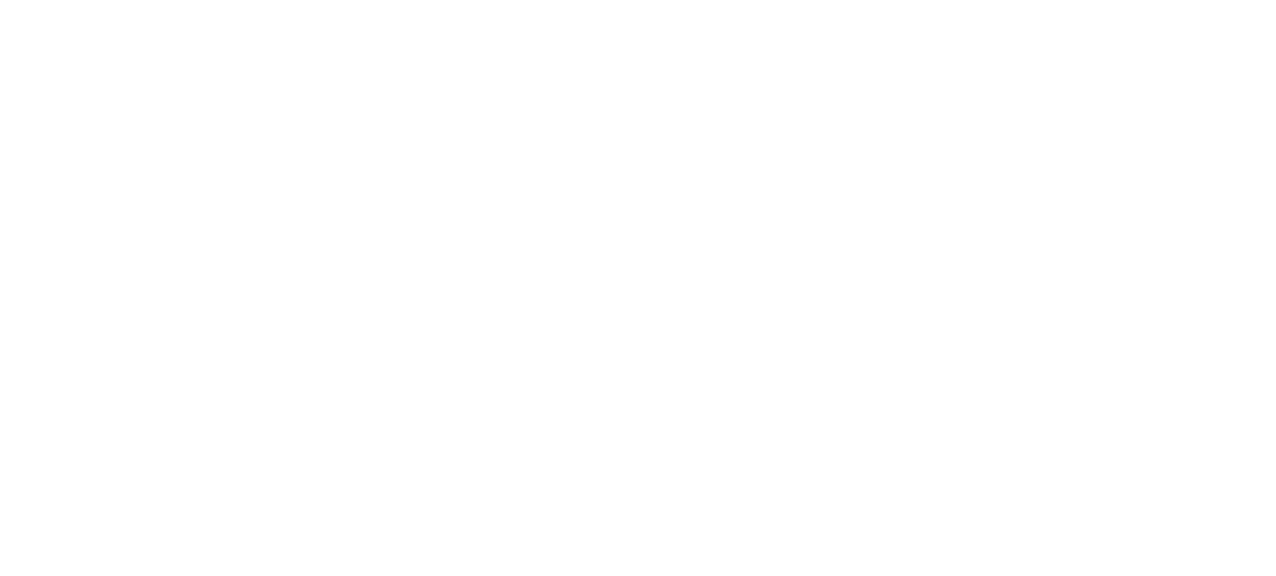scroll, scrollTop: 0, scrollLeft: 0, axis: both 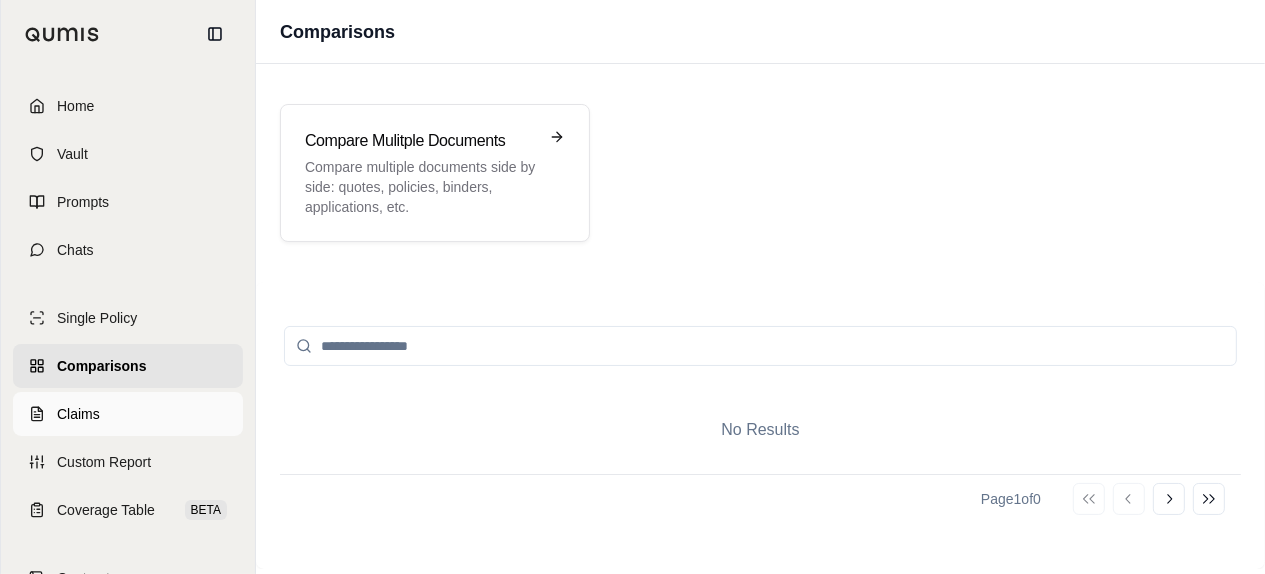click on "Claims" at bounding box center (78, 414) 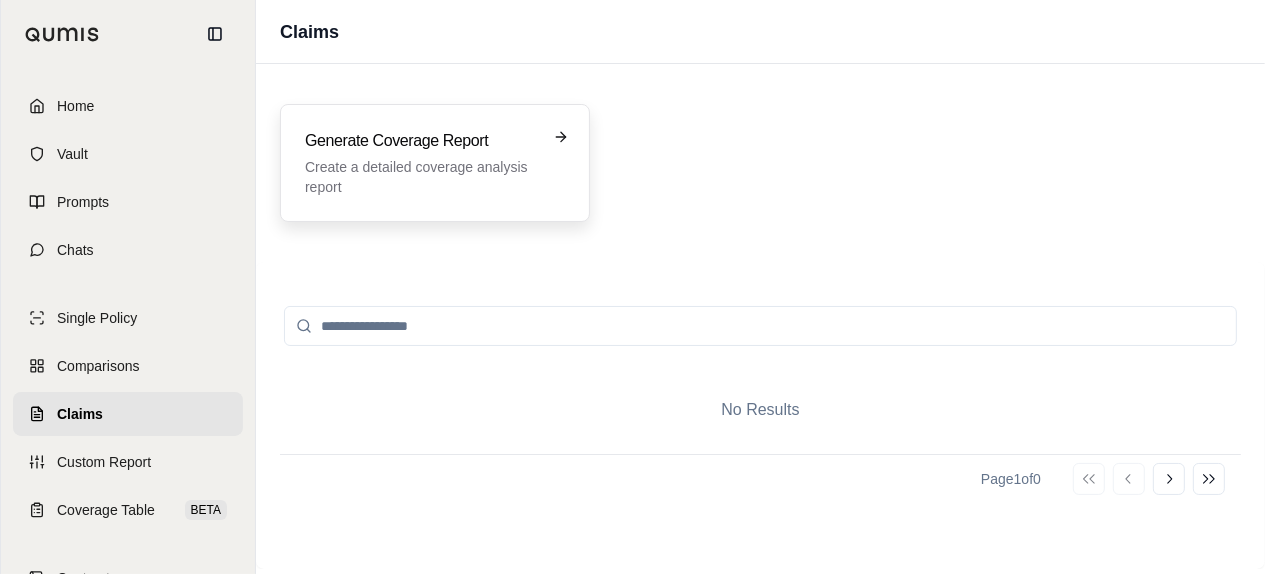 click on "Generate Coverage Report Create a detailed coverage analysis report" at bounding box center (421, 163) 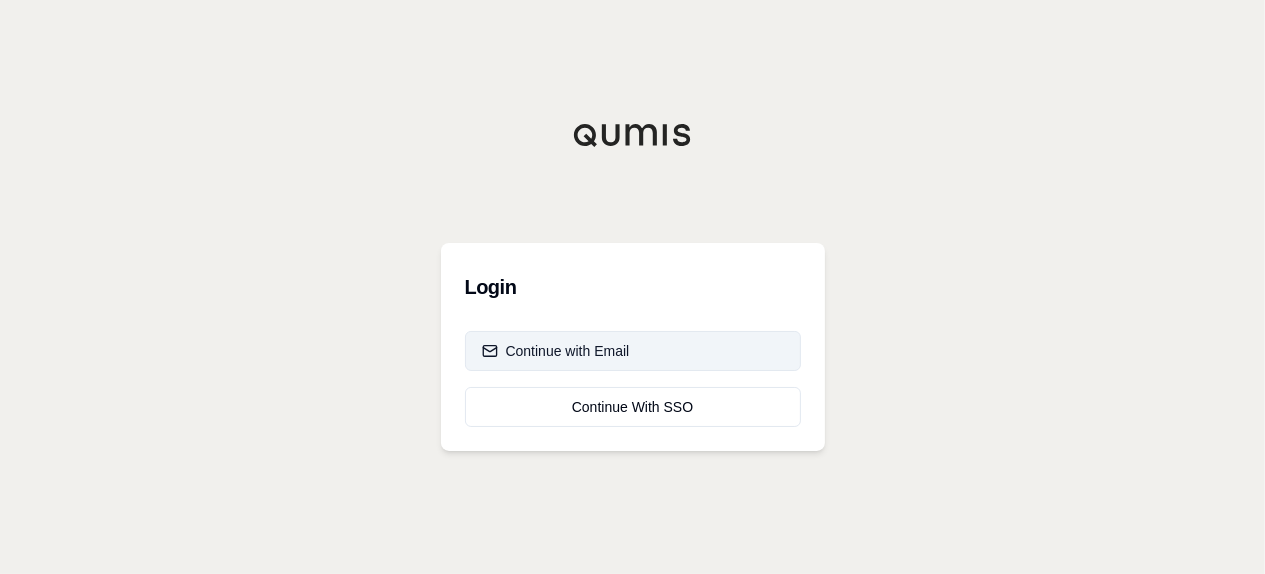 click on "Continue with Email" at bounding box center (633, 351) 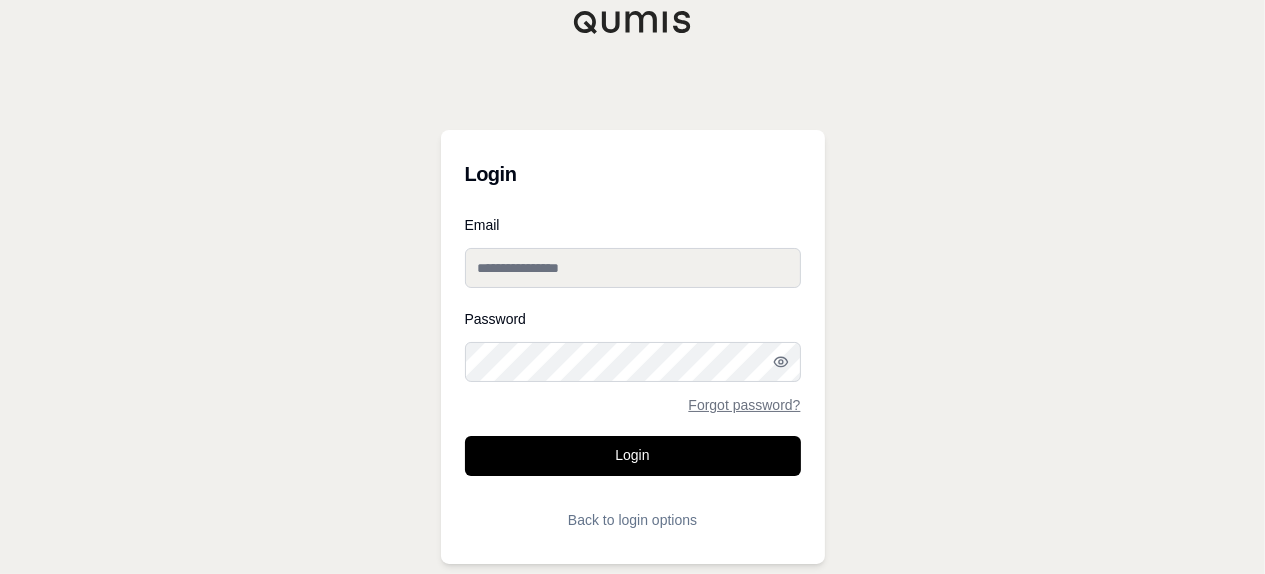 type on "**********" 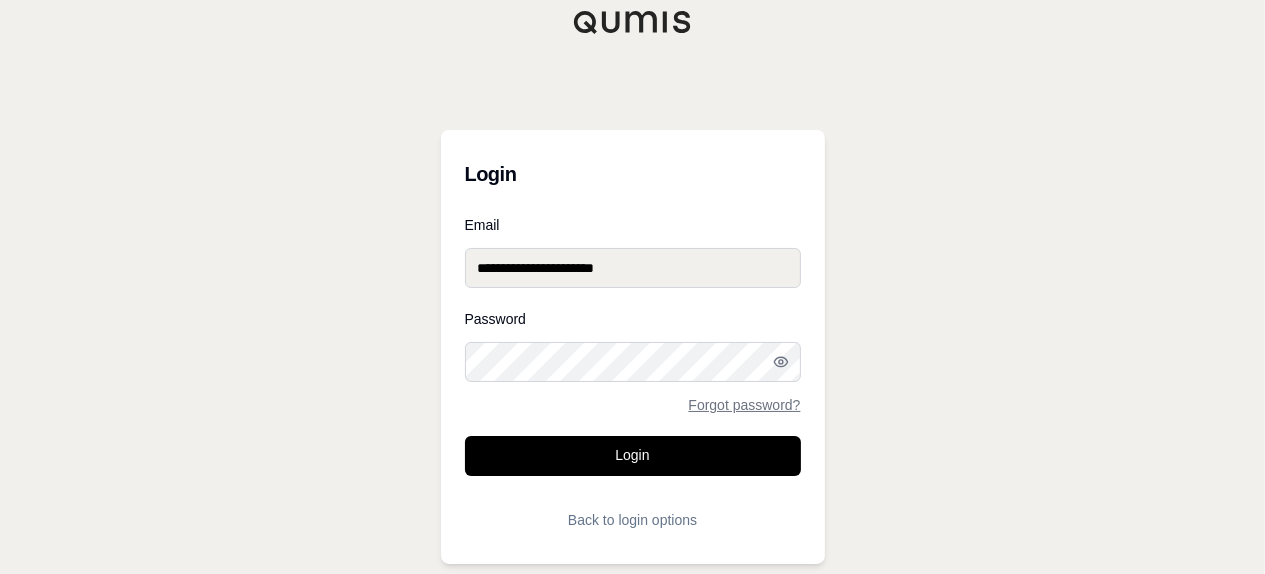 click on "**********" at bounding box center (633, 268) 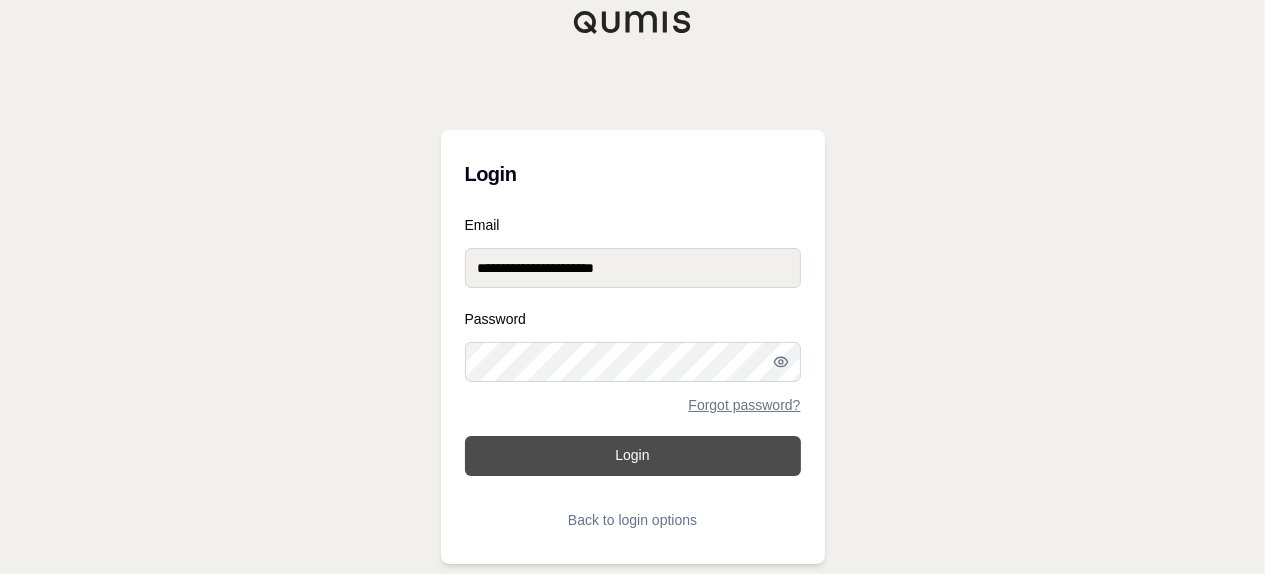 click on "Login" at bounding box center (633, 456) 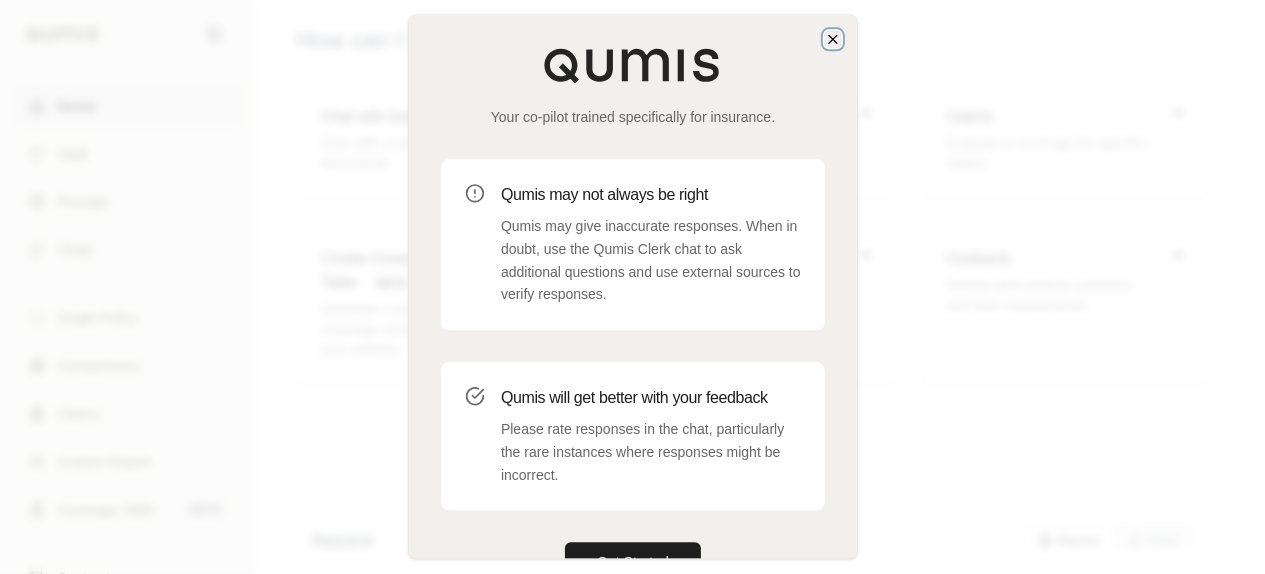 click 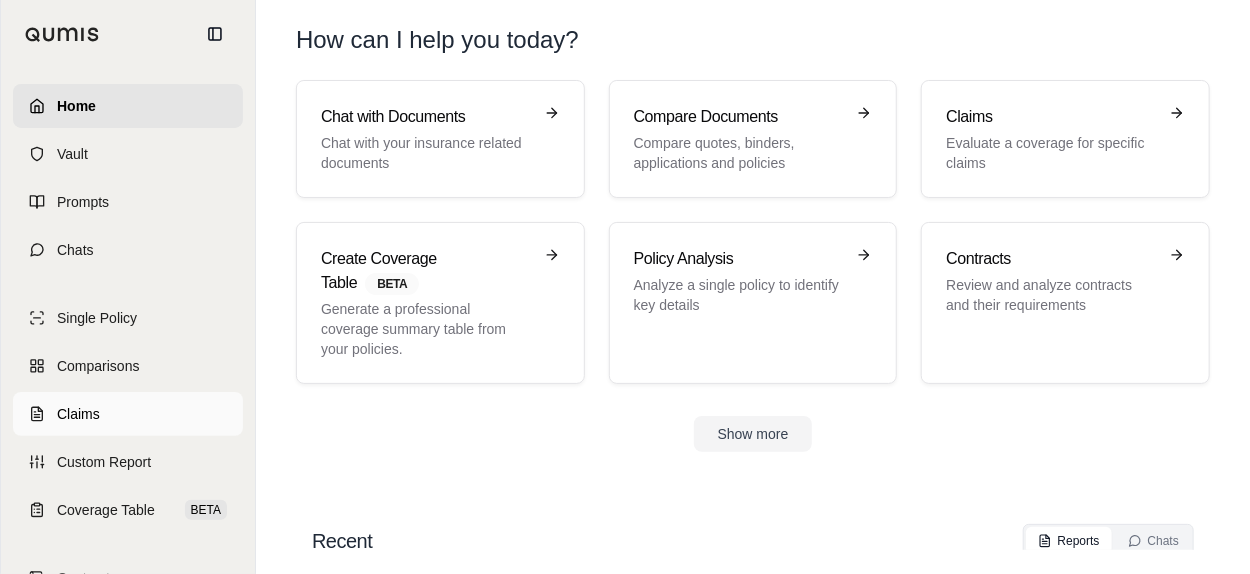 click on "Claims" at bounding box center (78, 414) 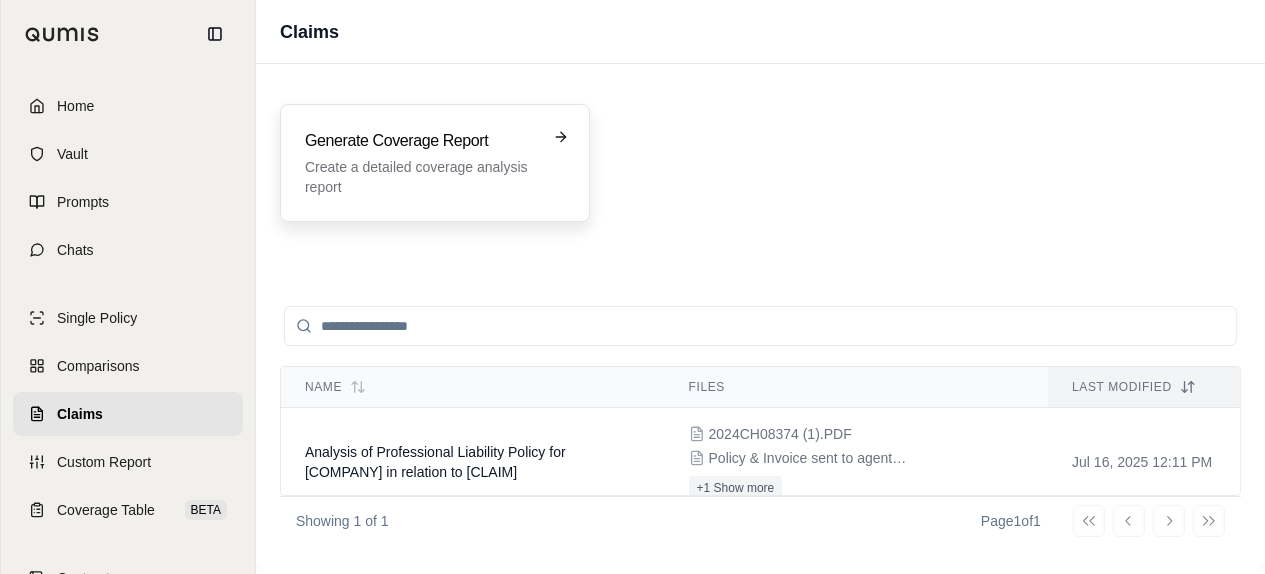 click on "Create a detailed coverage analysis report" at bounding box center (421, 177) 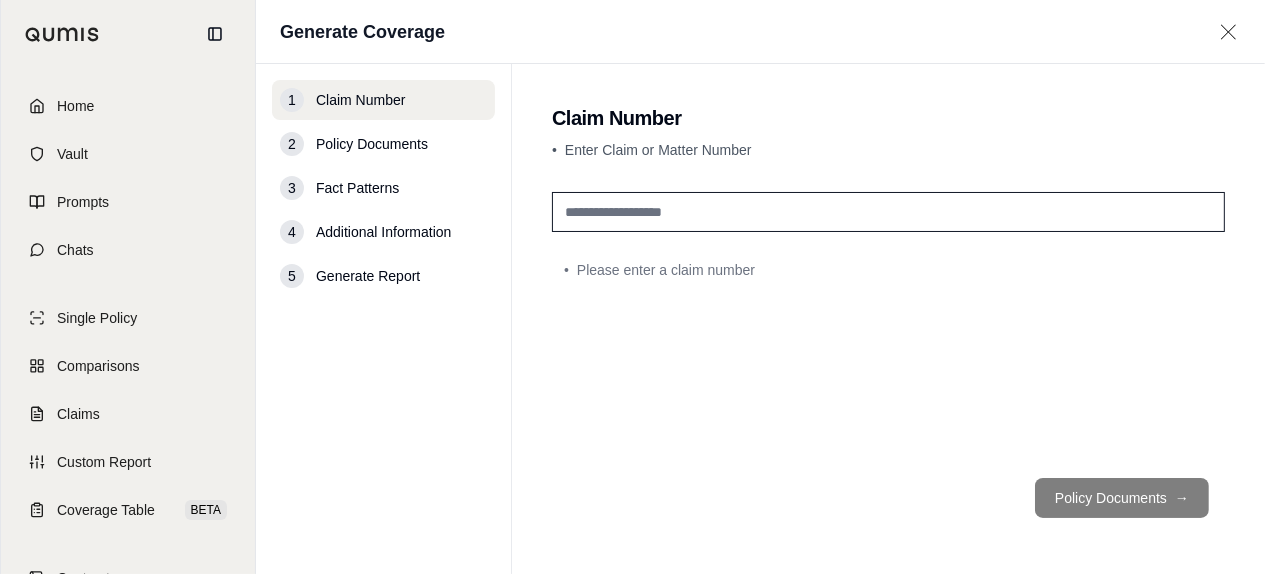 click at bounding box center [888, 212] 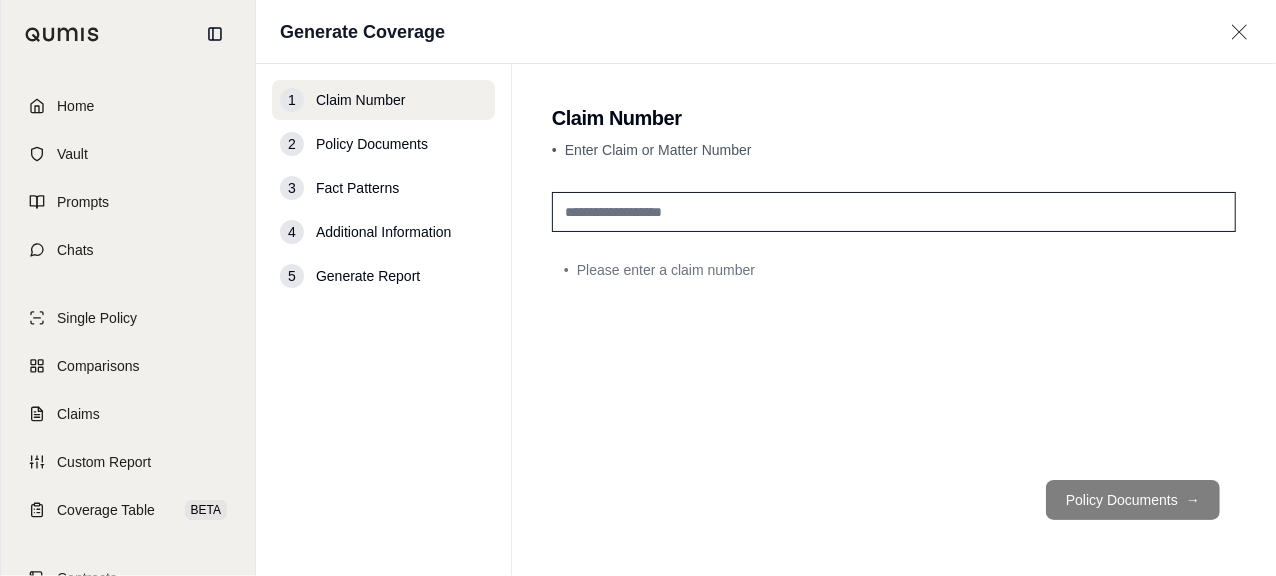 click at bounding box center [894, 212] 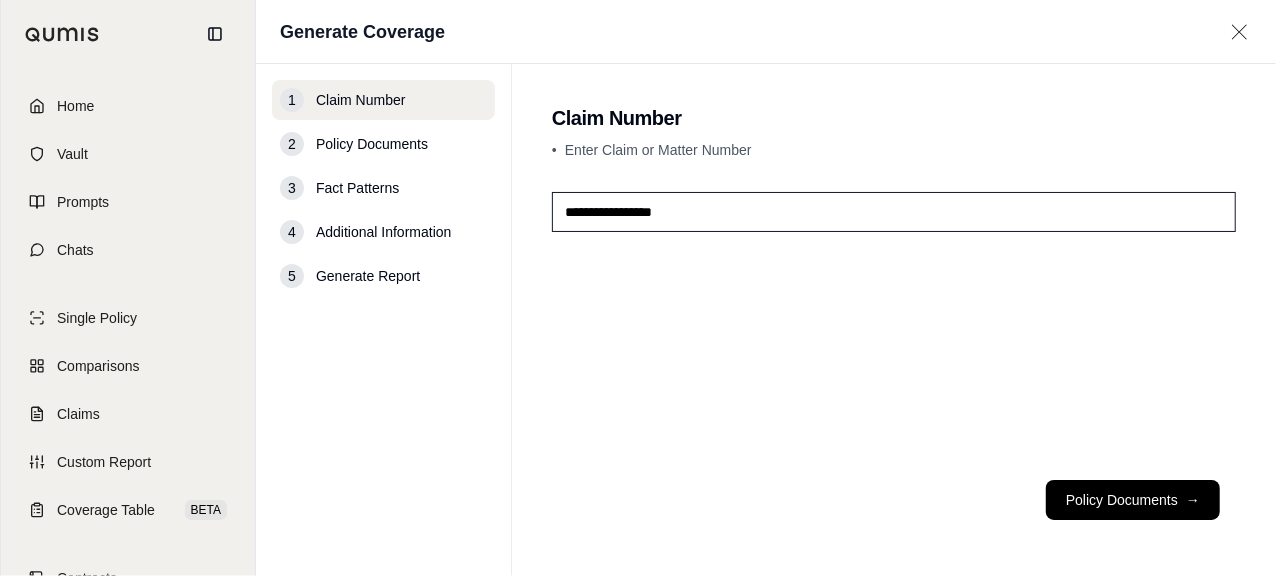 type on "**********" 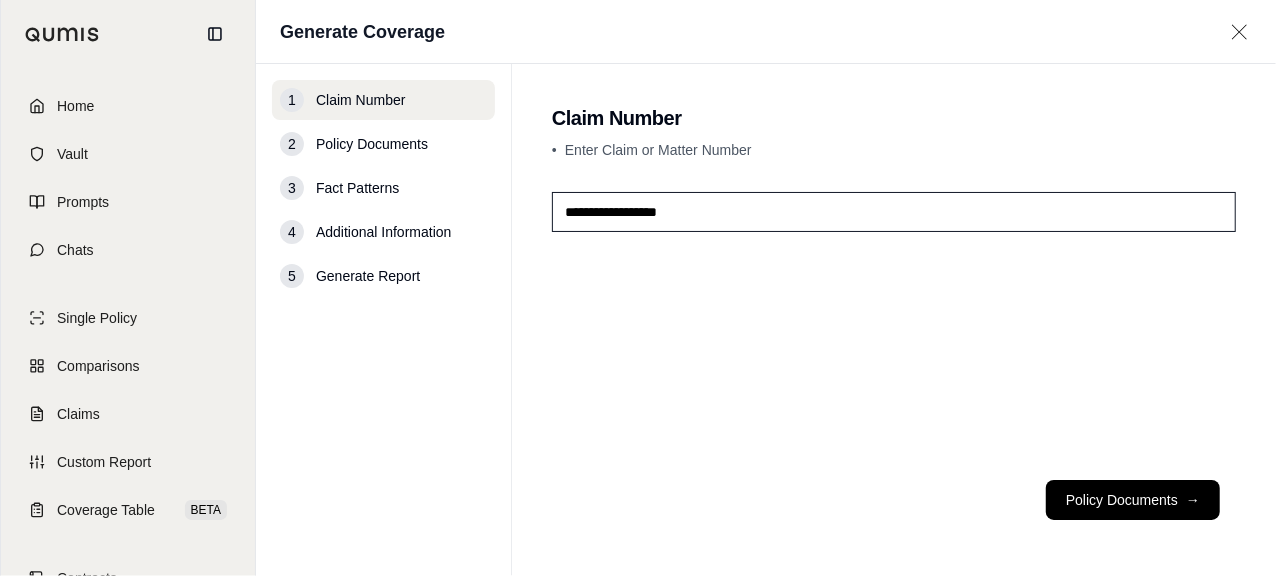 click on "Policy Documents →" at bounding box center [1133, 500] 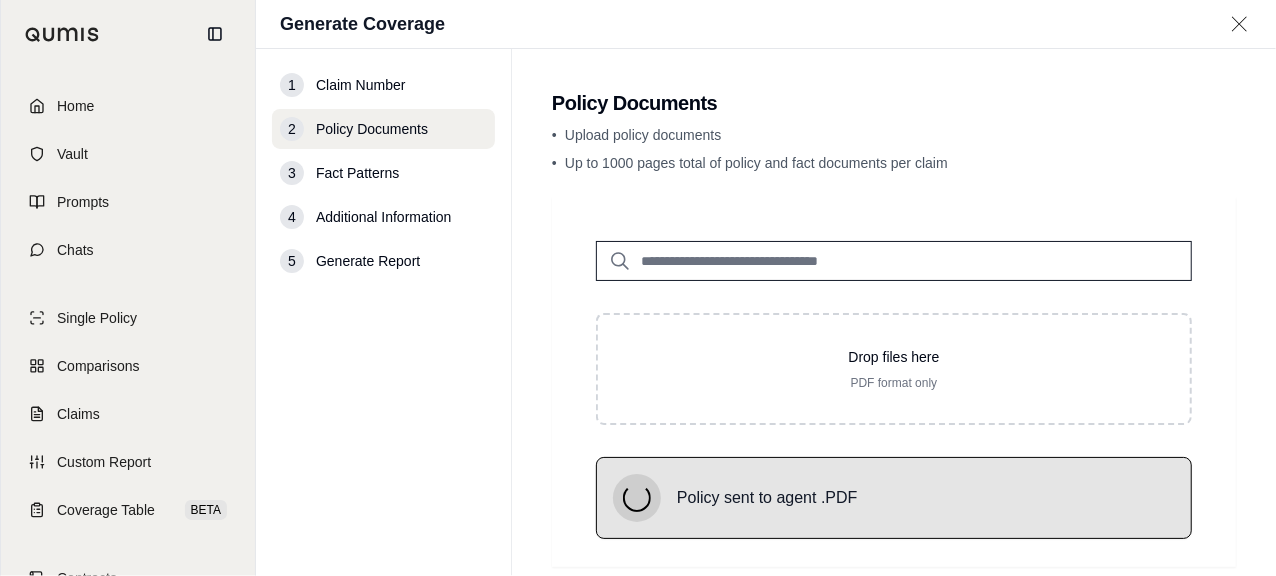 scroll, scrollTop: 100, scrollLeft: 0, axis: vertical 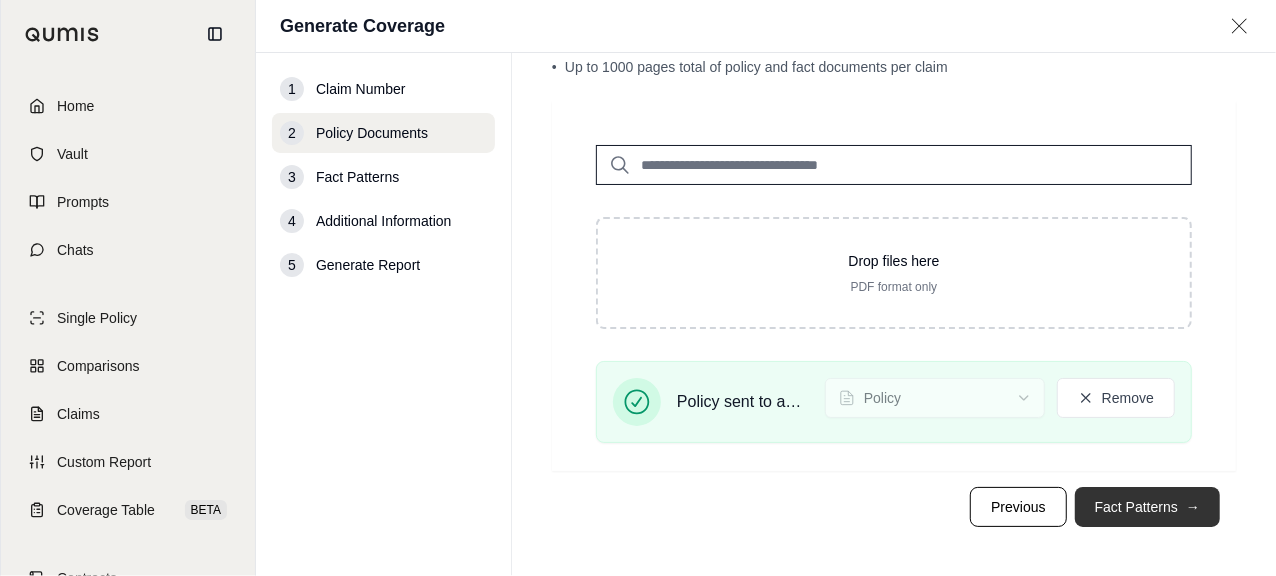click on "Fact Patterns →" at bounding box center (1147, 507) 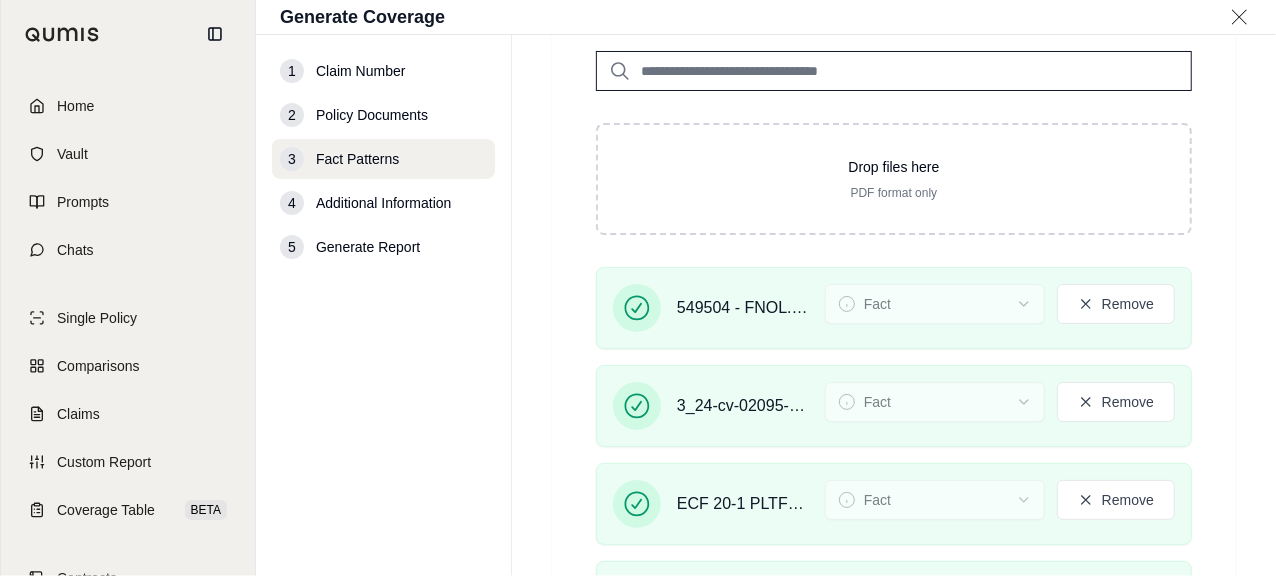 scroll, scrollTop: 348, scrollLeft: 0, axis: vertical 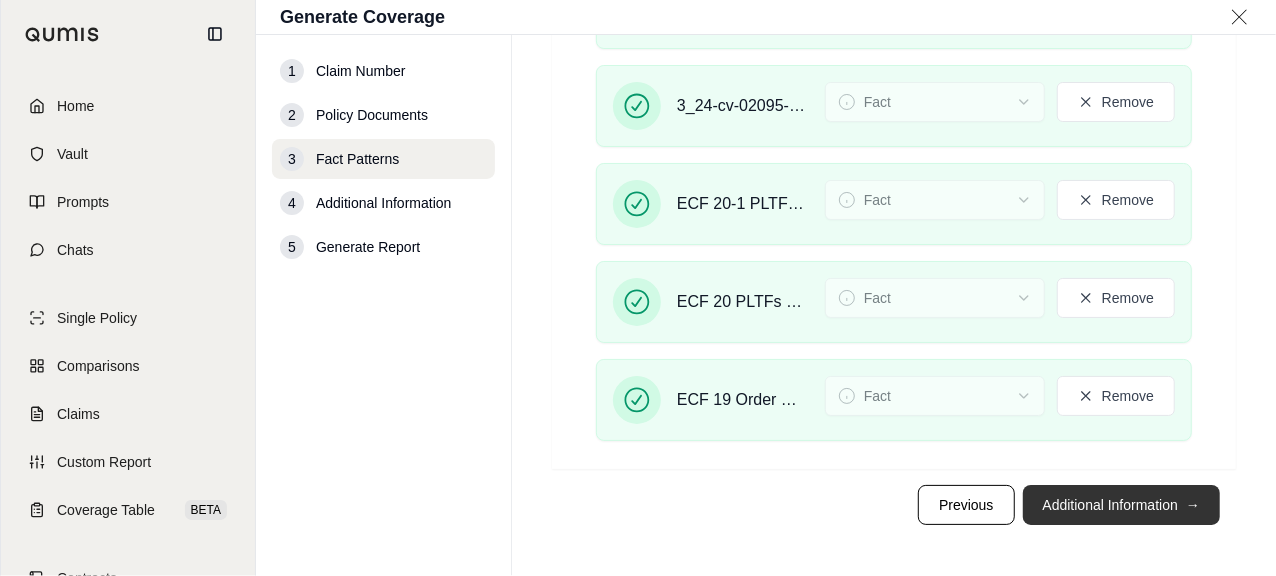 click on "Additional Information →" at bounding box center (1121, 505) 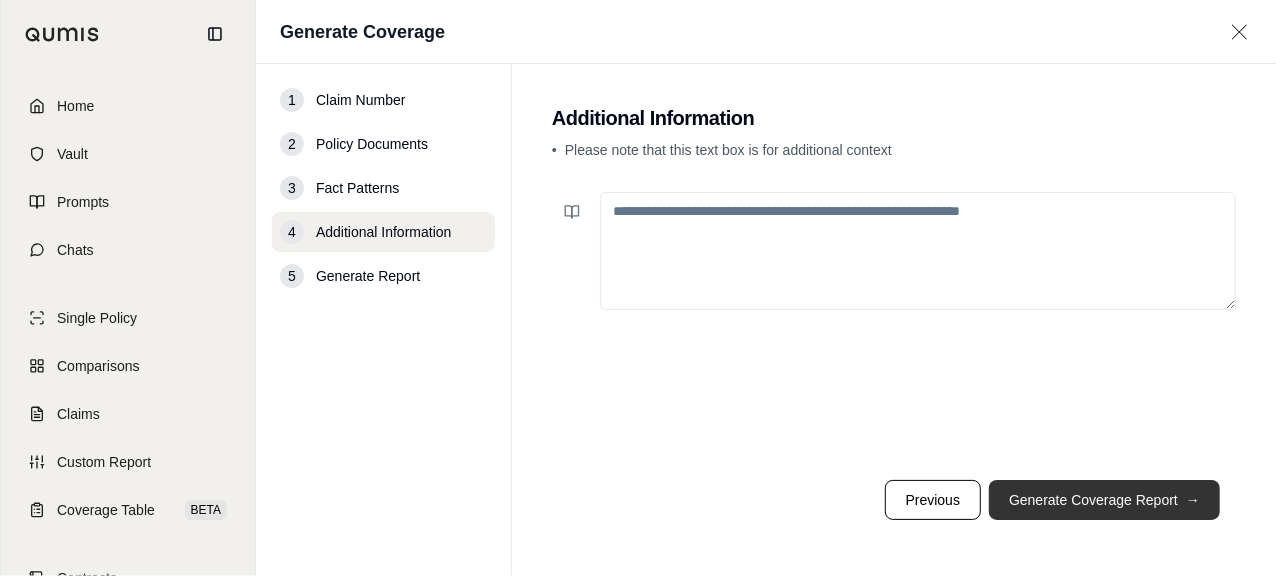 click on "Generate Coverage Report →" at bounding box center [1104, 500] 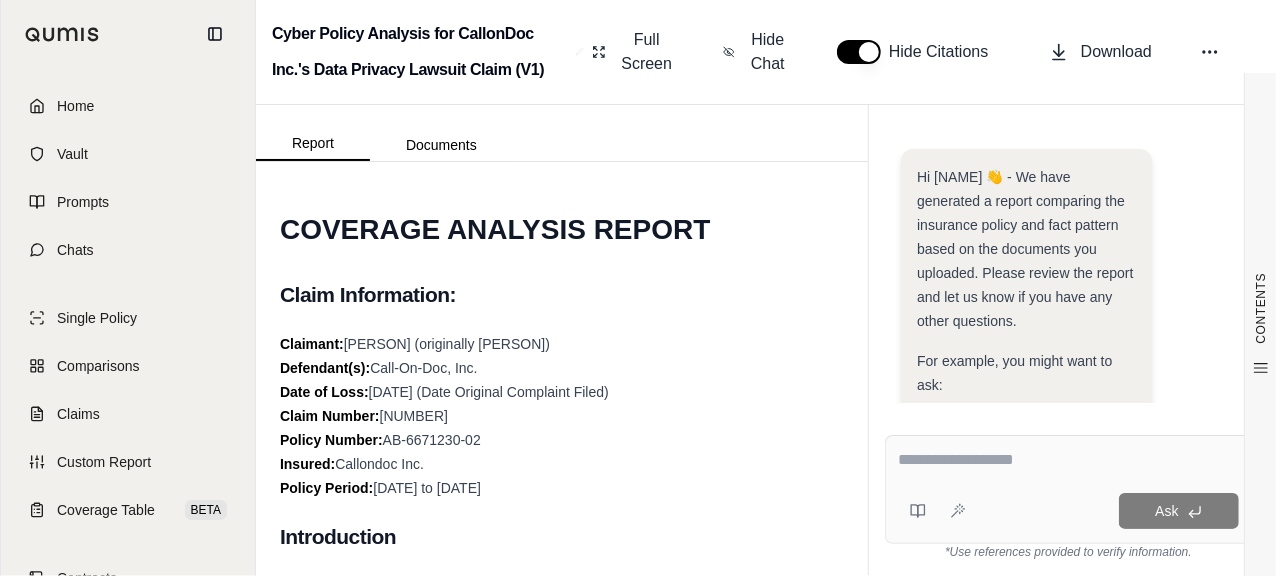 scroll, scrollTop: 673, scrollLeft: 0, axis: vertical 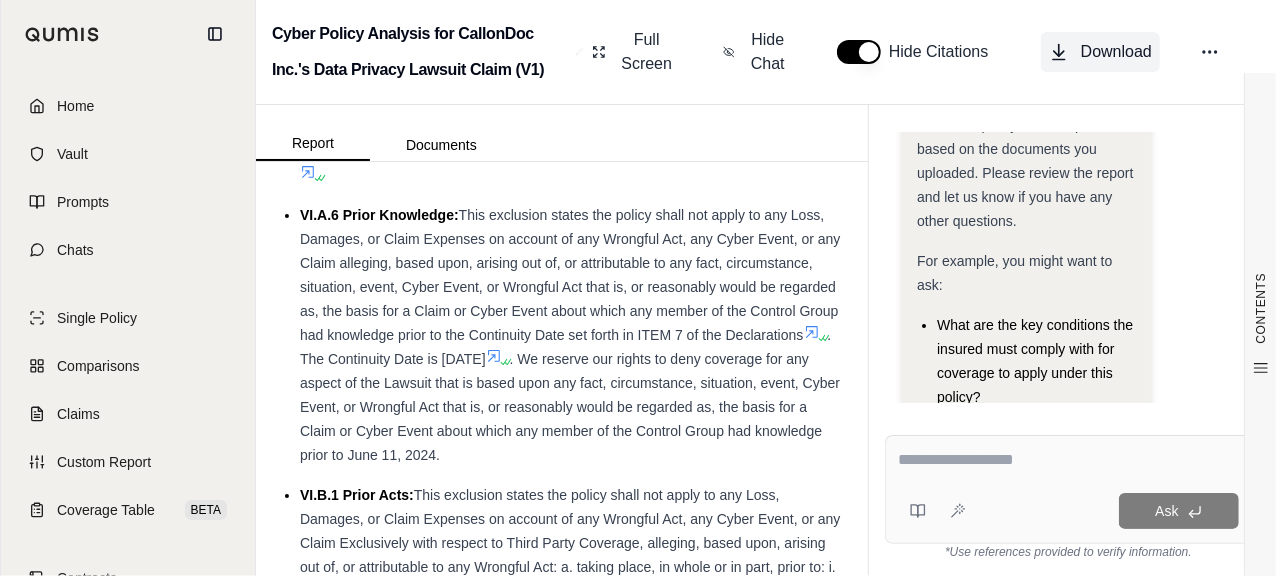 click on "Download" at bounding box center (1116, 52) 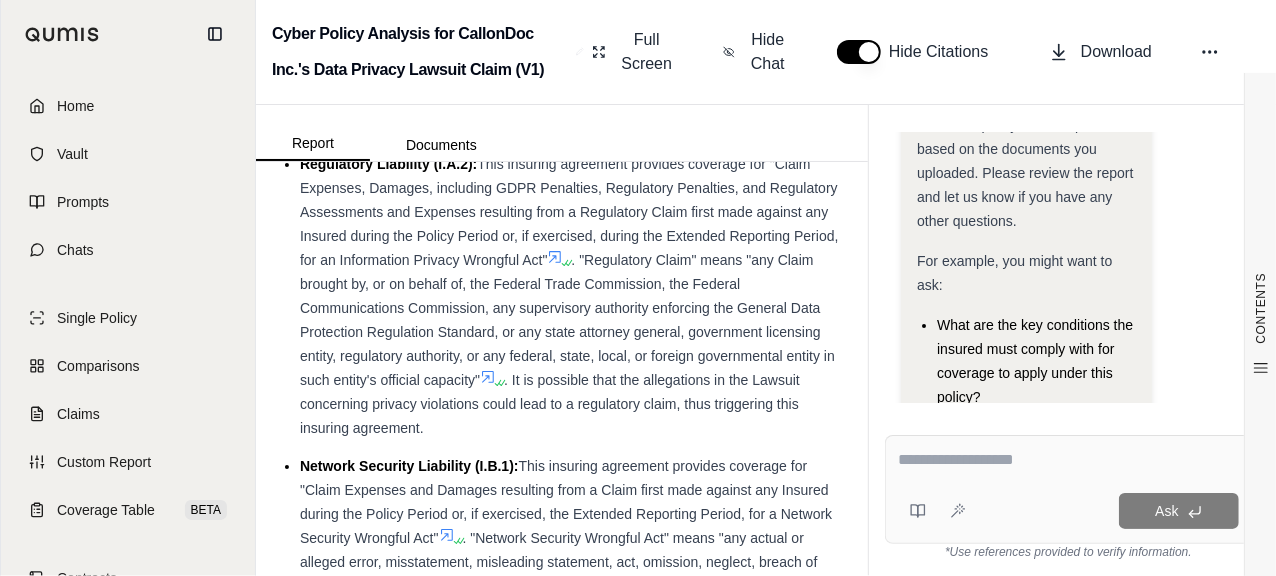 scroll, scrollTop: 0, scrollLeft: 0, axis: both 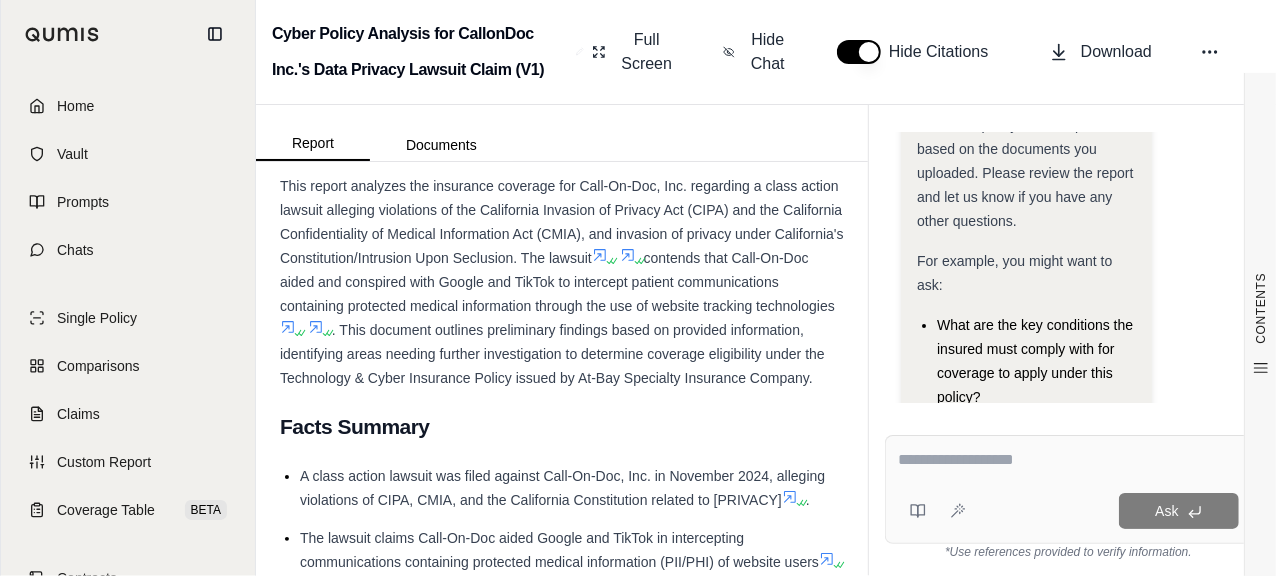 click on "This report analyzes the insurance coverage for Call-On-Doc, Inc. regarding a class action lawsuit alleging violations of the California Invasion of Privacy Act (CIPA) and the California Confidentiality of Medical Information Act (CMIA), and invasion of privacy under California's Constitution/Intrusion Upon Seclusion. The lawsuit" at bounding box center (562, 222) 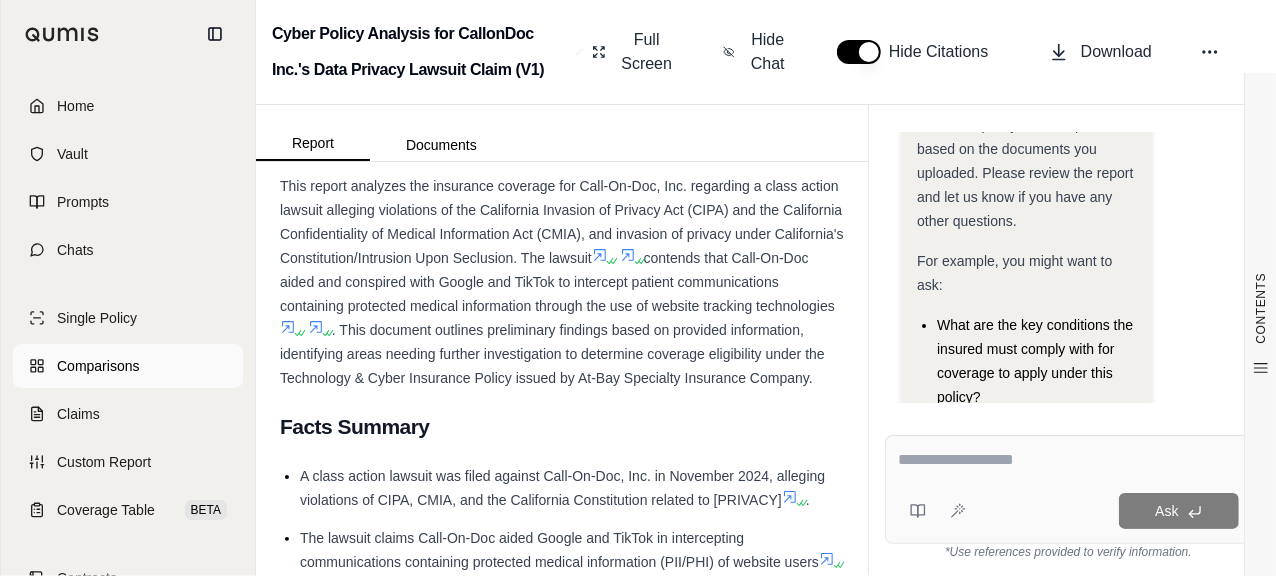 click on "Comparisons" at bounding box center (98, 366) 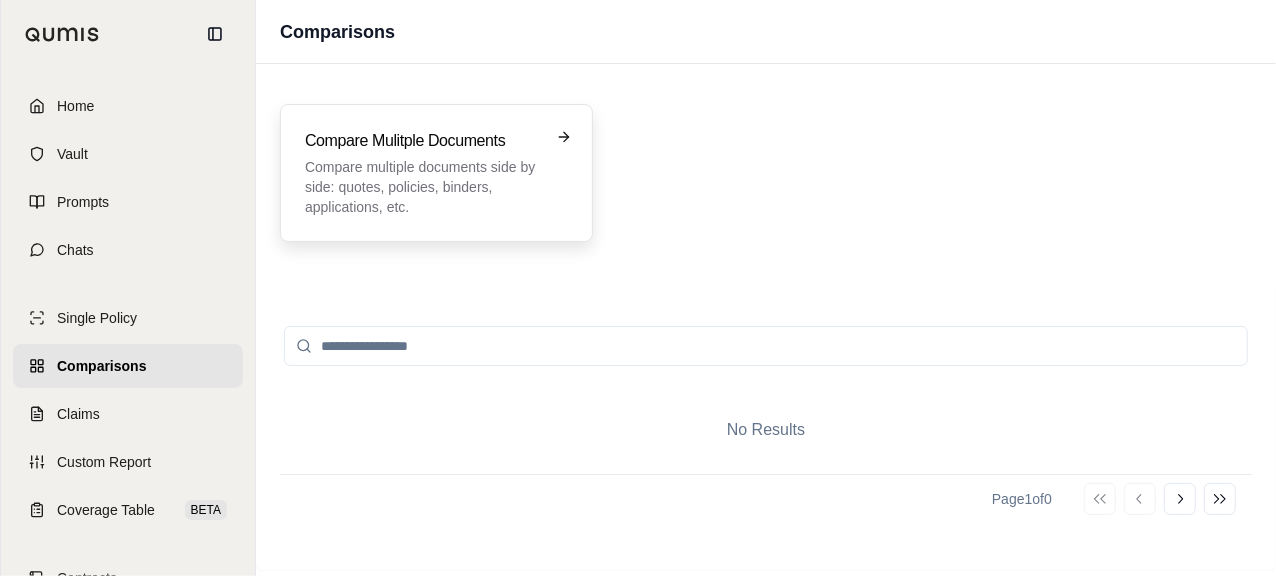 click on "Compare multiple documents side by side: quotes, policies, binders, applications, etc." at bounding box center (422, 187) 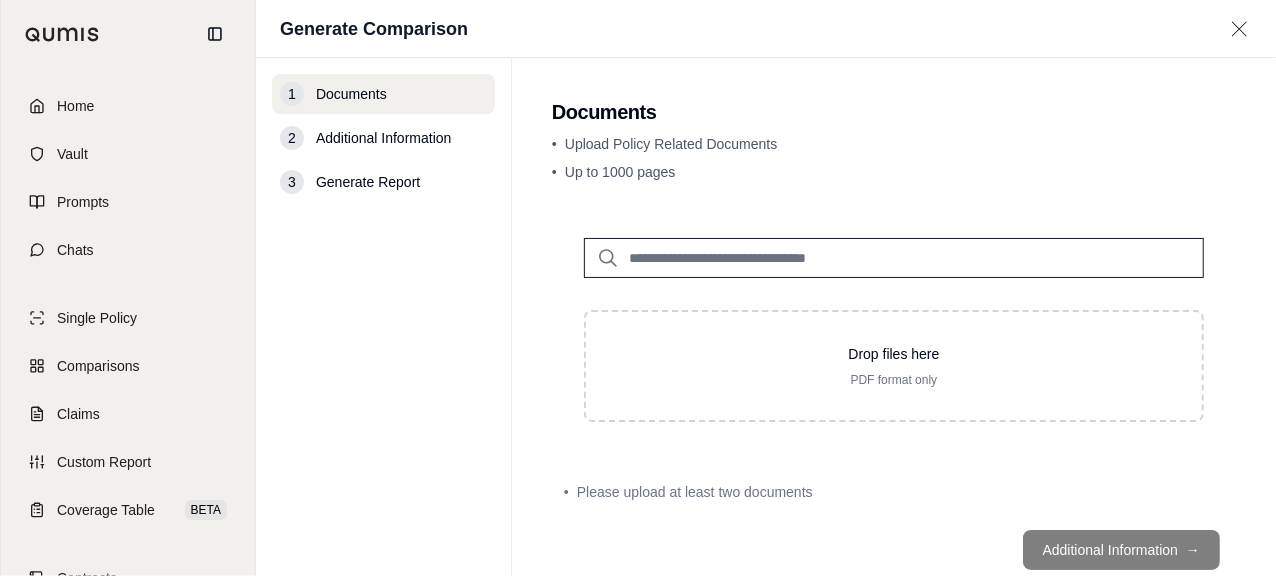 click on "Documents" at bounding box center [894, 112] 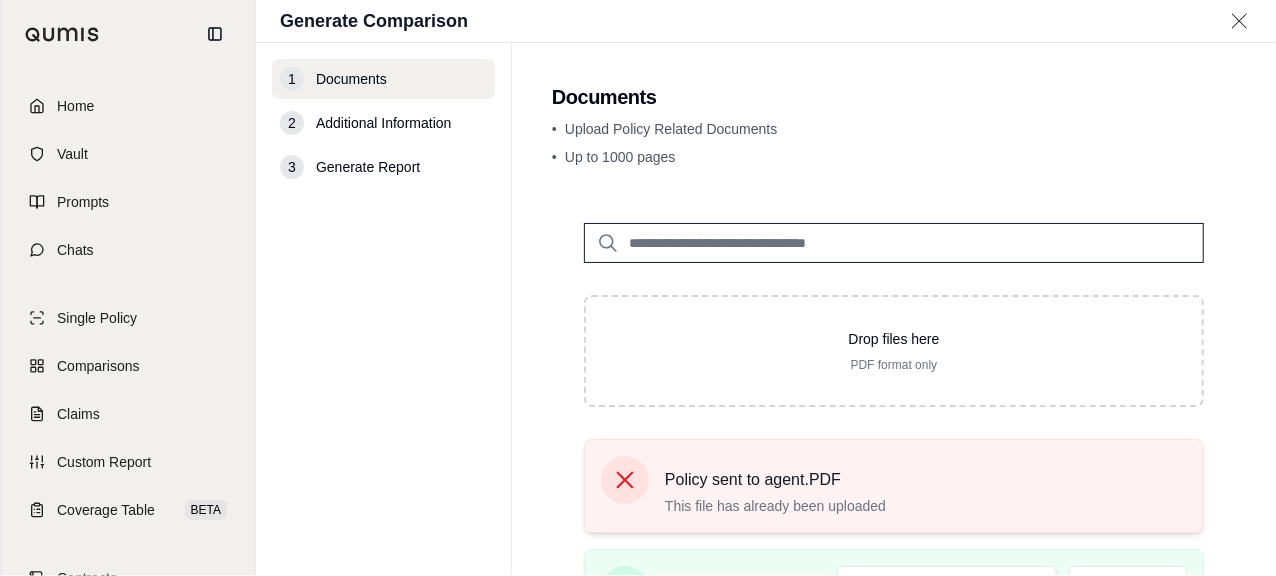 click 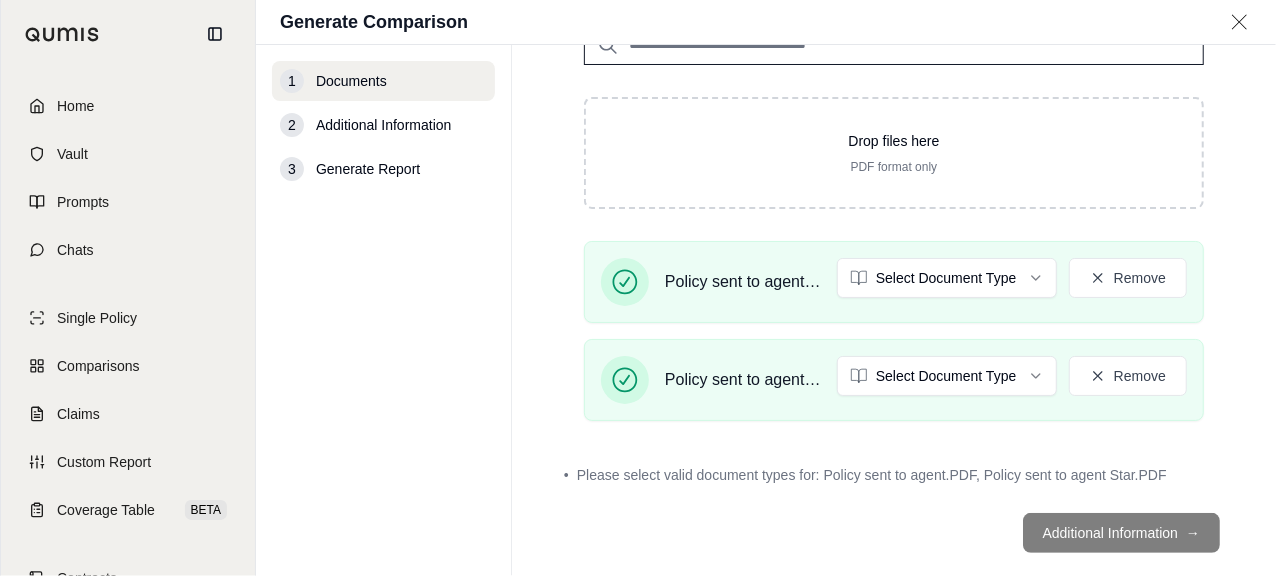scroll, scrollTop: 230, scrollLeft: 0, axis: vertical 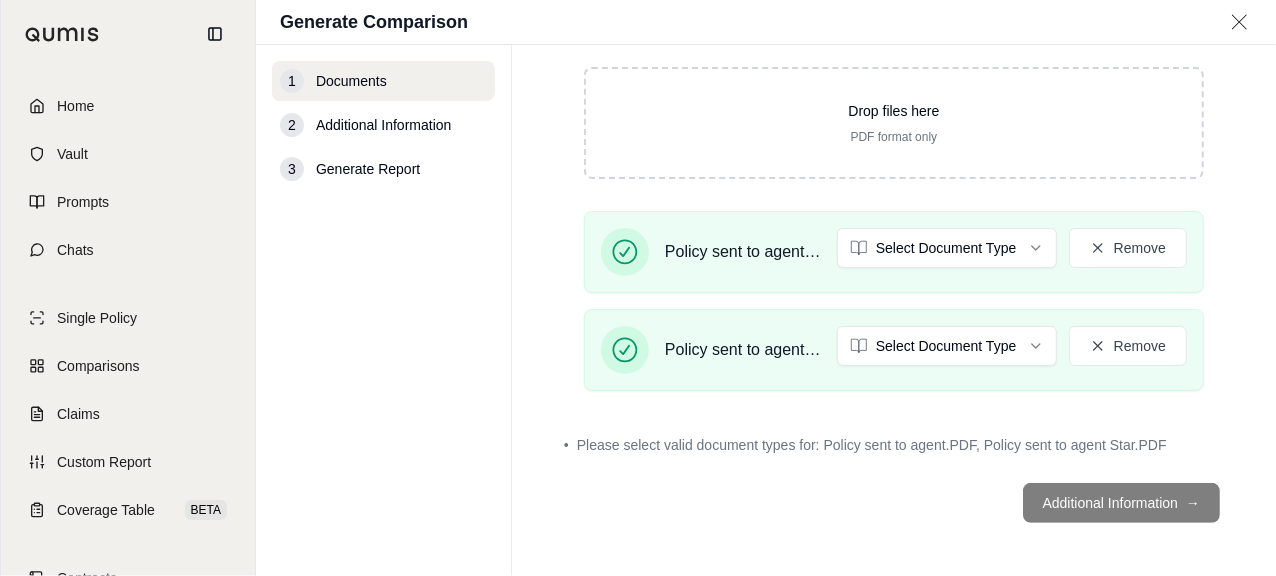 click on "Additional Information →" at bounding box center (894, 503) 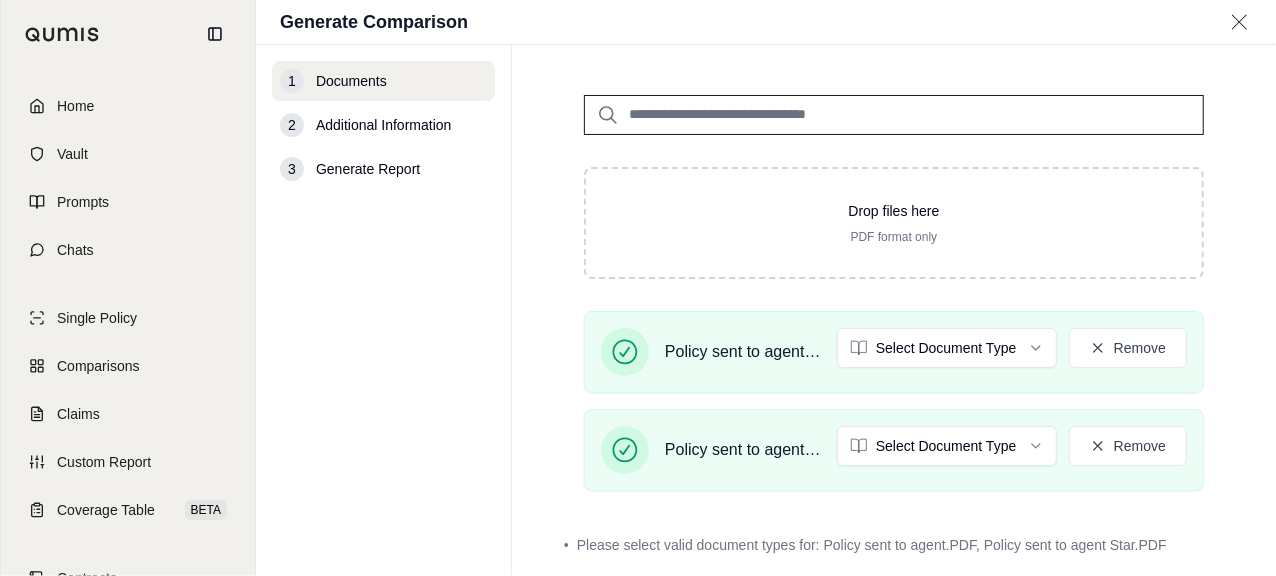 scroll, scrollTop: 230, scrollLeft: 0, axis: vertical 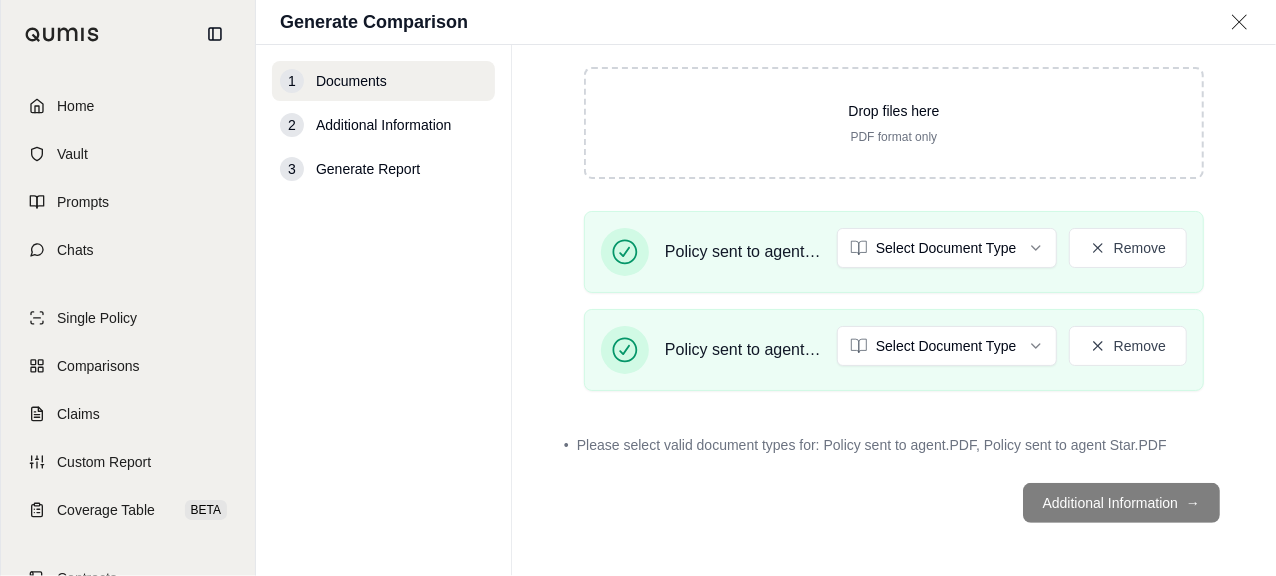 click on "Additional Information →" at bounding box center [894, 503] 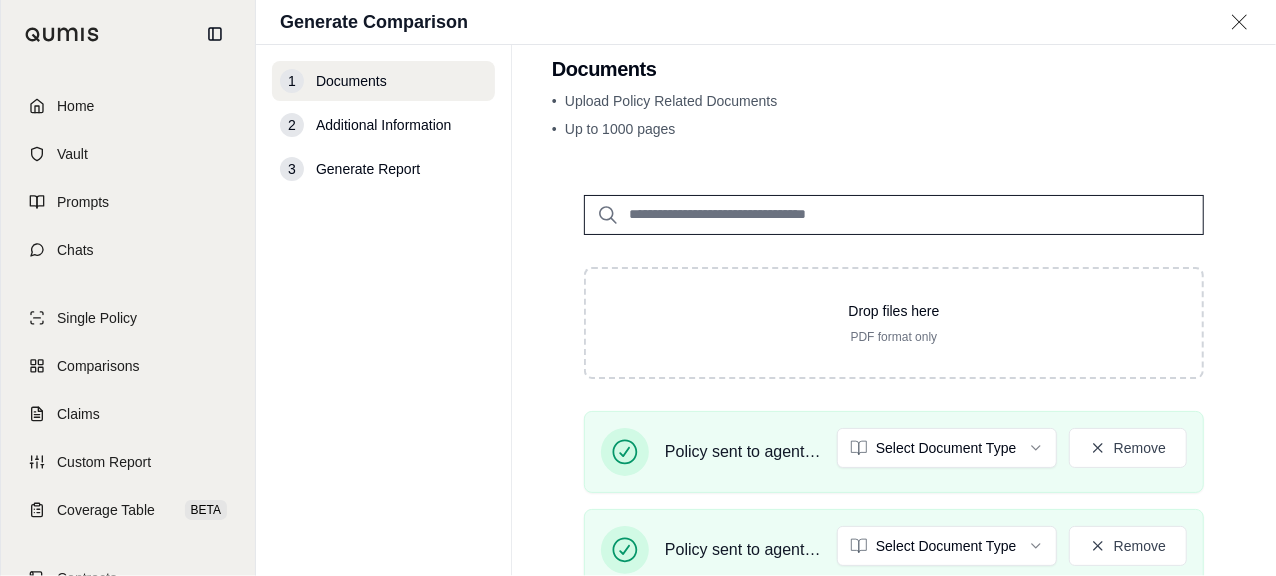 scroll, scrollTop: 230, scrollLeft: 0, axis: vertical 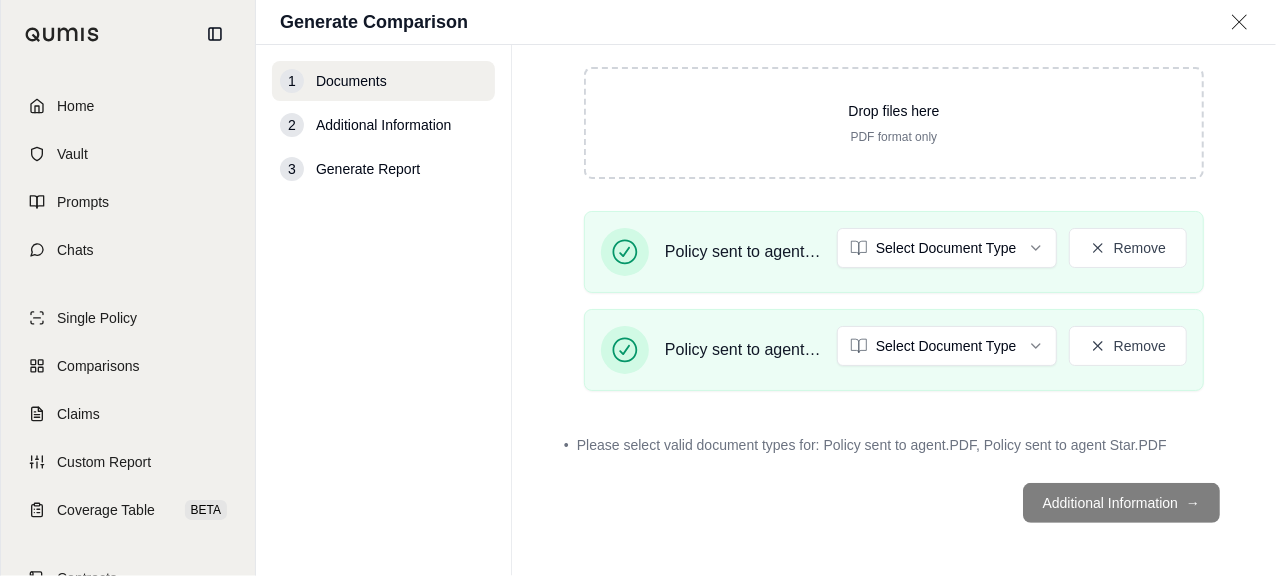click on "Additional Information →" at bounding box center (894, 503) 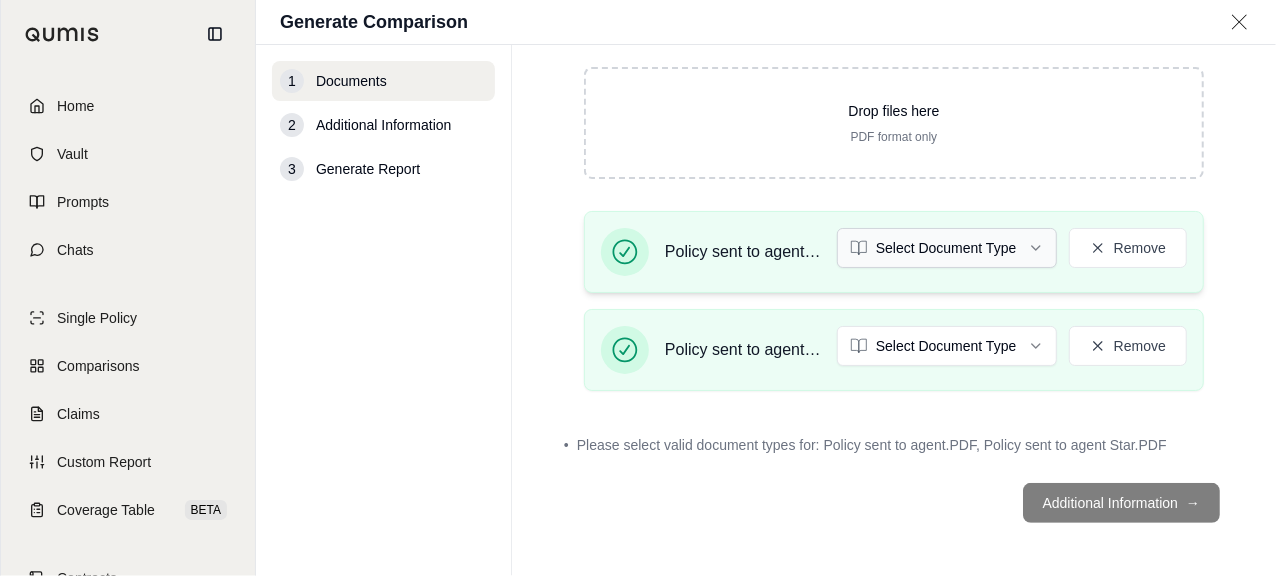 click on "Home Vault Prompts Chats Single Policy Comparisons Claims Custom Report Coverage Table BETA Contracts Legal Search B Bethany Crcgroup Generate Comparison 1 Documents 2 Additional Information 3 Generate Report Documents • Upload Policy Related Documents • Up to 1000 pages Drop files here PDF format only Policy sent to agent.PDF Select Document Type Remove Policy sent to agent Star.PDF Select Document Type Remove • Please select valid document types for: Policy sent to agent.PDF,
Policy sent to agent Star.PDF Additional Information →" at bounding box center [638, 288] 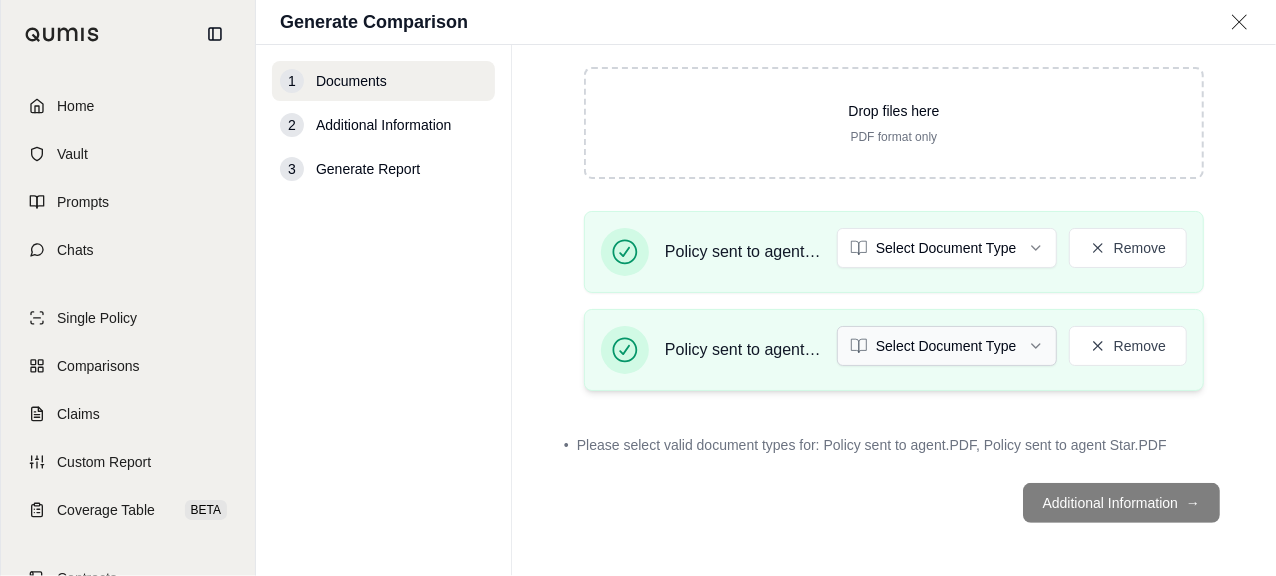 click on "Home Vault Prompts Chats Single Policy Comparisons Claims Custom Report Coverage Table BETA Contracts Legal Search B Bethany Crcgroup Generate Comparison 1 Documents 2 Additional Information 3 Generate Report Documents • Upload Policy Related Documents • Up to 1000 pages Drop files here PDF format only Policy sent to agent.PDF Select Document Type Remove Policy sent to agent Star.PDF Select Document Type Remove • Please select valid document types for: Policy sent to agent.PDF,
Policy sent to agent Star.PDF Additional Information →" at bounding box center (638, 288) 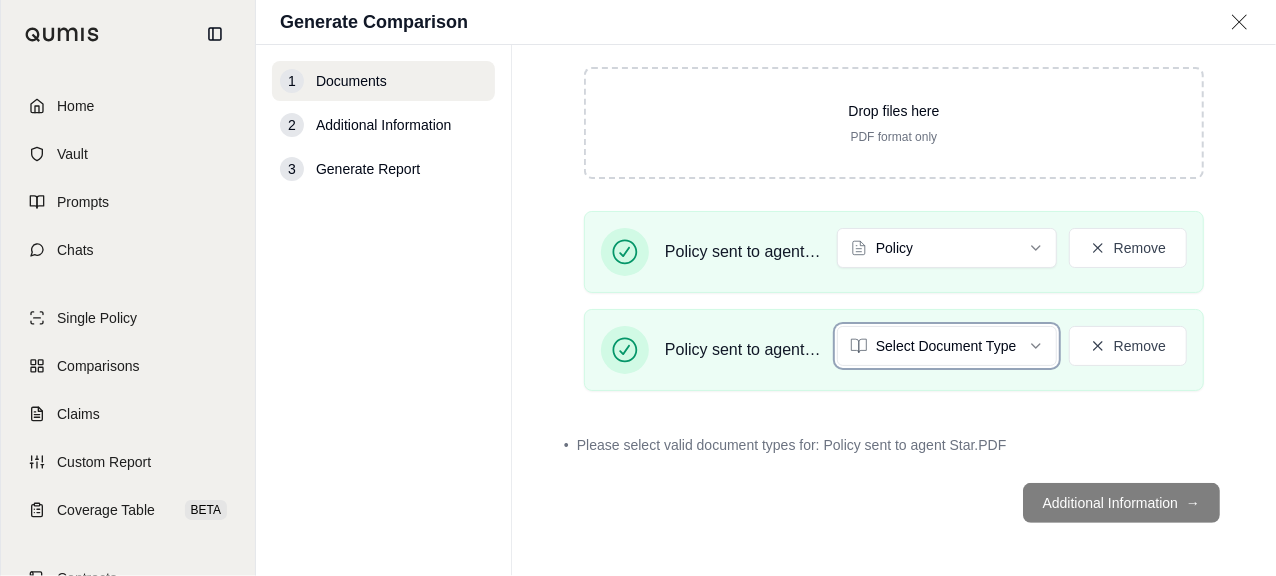 click on "Home Vault Prompts Chats Single Policy Comparisons Claims Custom Report Coverage Table BETA Contracts Legal Search B Bethany Crcgroup Generate Comparison 1 Documents 2 Additional Information 3 Generate Report Documents • Upload Policy Related Documents • Up to 1000 pages Drop files here PDF format only Policy sent to agent.PDF Policy Remove Policy sent to agent Star.PDF Select Document Type Remove • Please select valid document types for: Policy sent to agent Star.PDF Additional Information →" at bounding box center [638, 288] 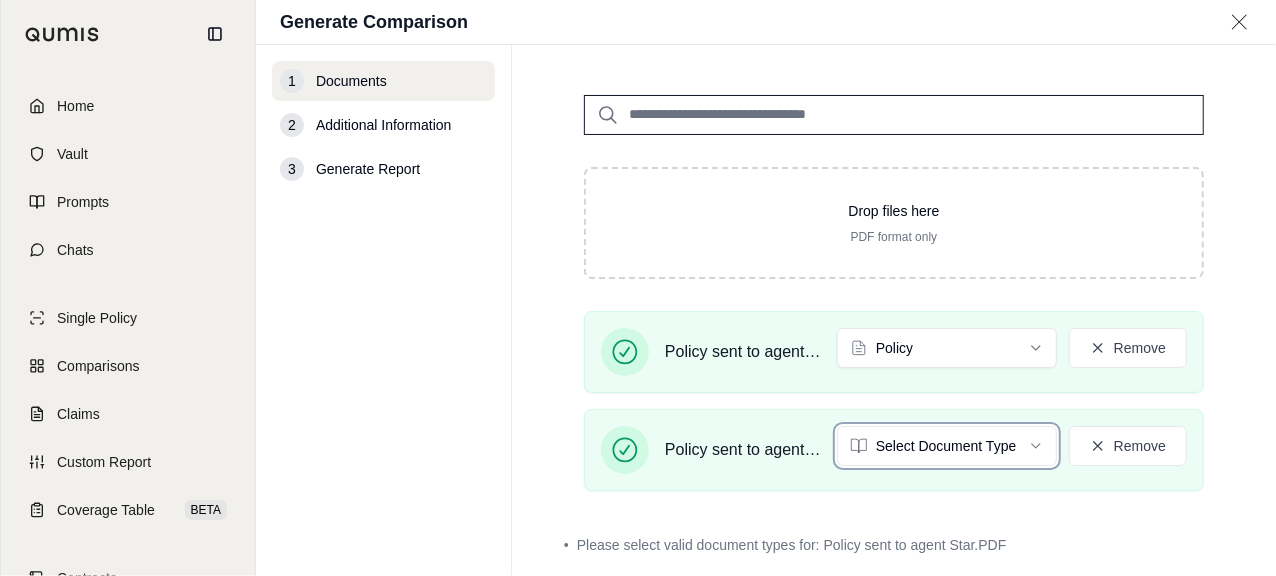 scroll, scrollTop: 30, scrollLeft: 0, axis: vertical 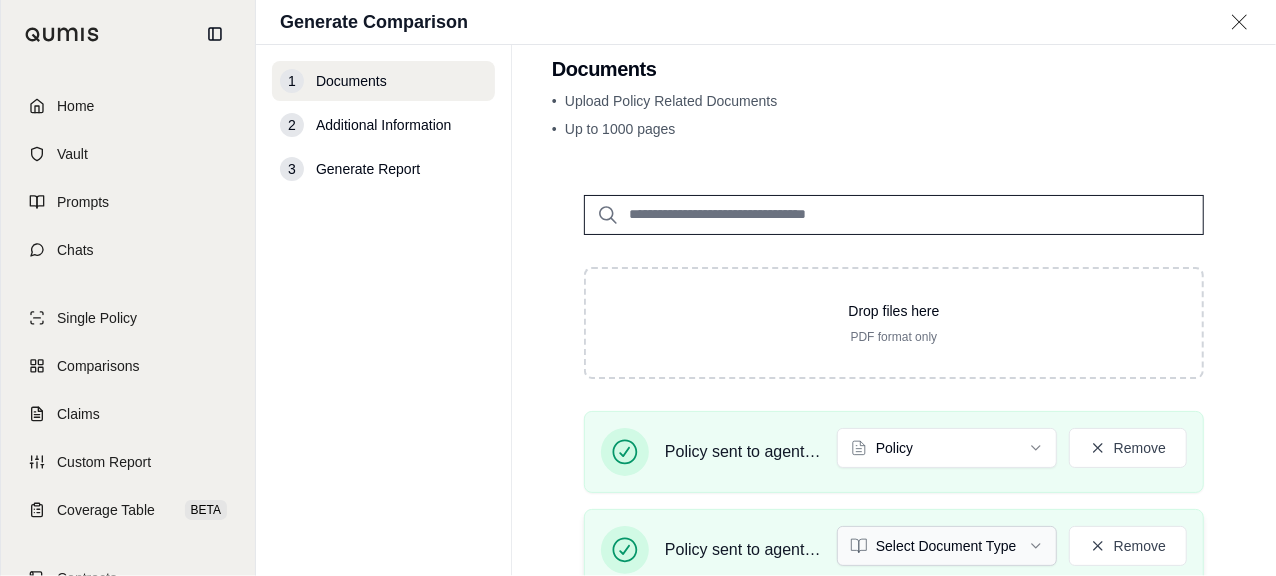 click on "Home Vault Prompts Chats Single Policy Comparisons Claims Custom Report Coverage Table BETA Contracts Legal Search B Bethany Crcgroup Generate Comparison 1 Documents 2 Additional Information 3 Generate Report Documents • Upload Policy Related Documents • Up to 1000 pages Drop files here PDF format only Policy sent to agent.PDF Policy Remove Policy sent to agent Star.PDF Select Document Type Remove • Please select valid document types for: Policy sent to agent Star.PDF Additional Information →" at bounding box center [638, 288] 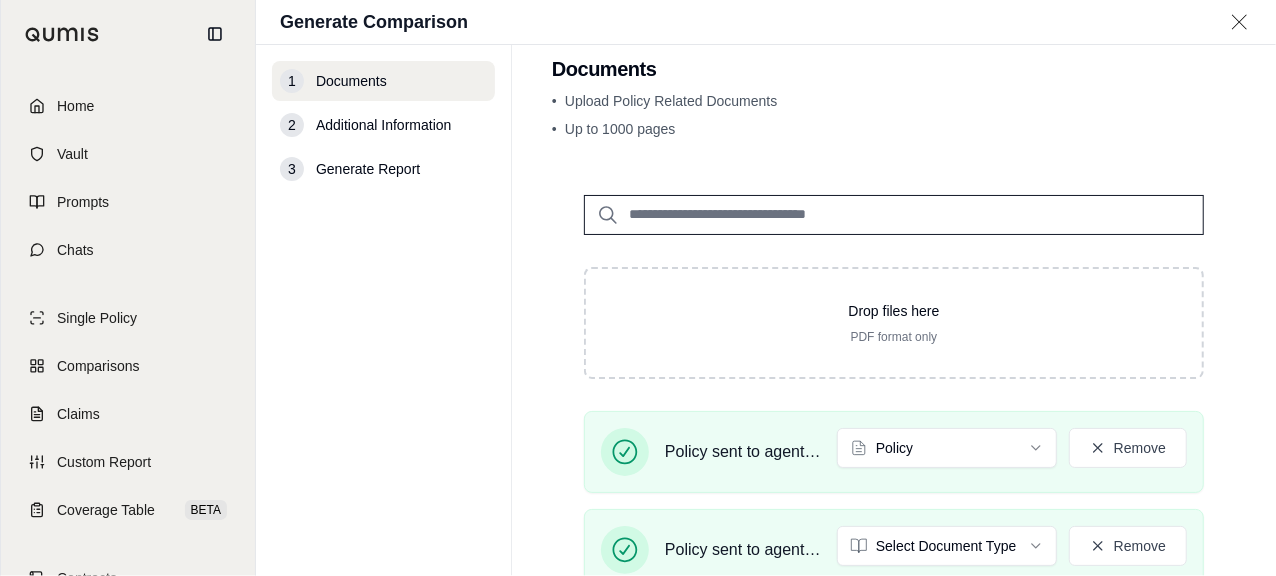 click on "Documents • Upload Policy Related Documents • Up to 1000 pages Drop files here PDF format only Policy sent to agent.PDF Policy Remove Policy sent to agent Star.PDF Select Document Type Remove • Please select valid document types for: Policy sent to agent Star.PDF Additional Information →" at bounding box center [894, 310] 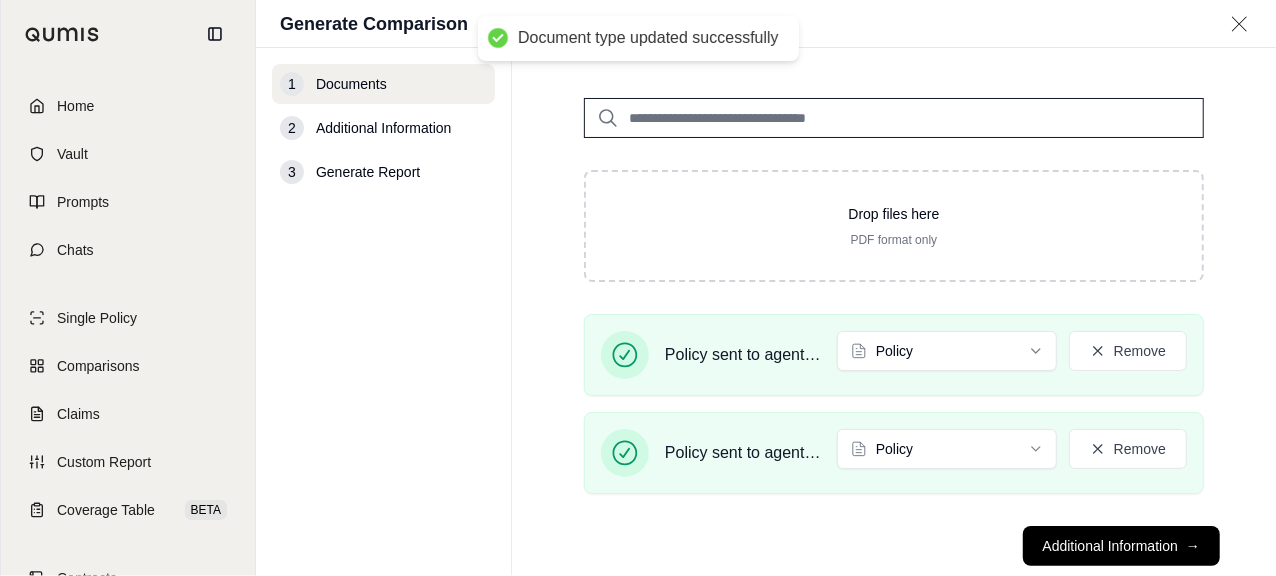 scroll, scrollTop: 173, scrollLeft: 0, axis: vertical 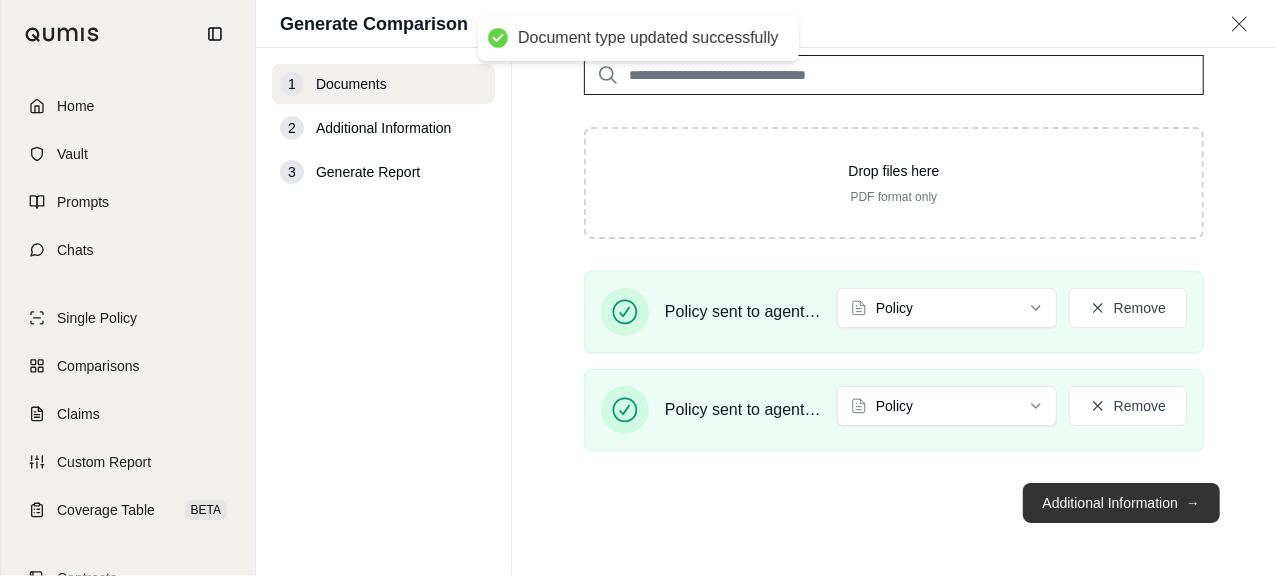click on "Additional Information →" at bounding box center (1121, 503) 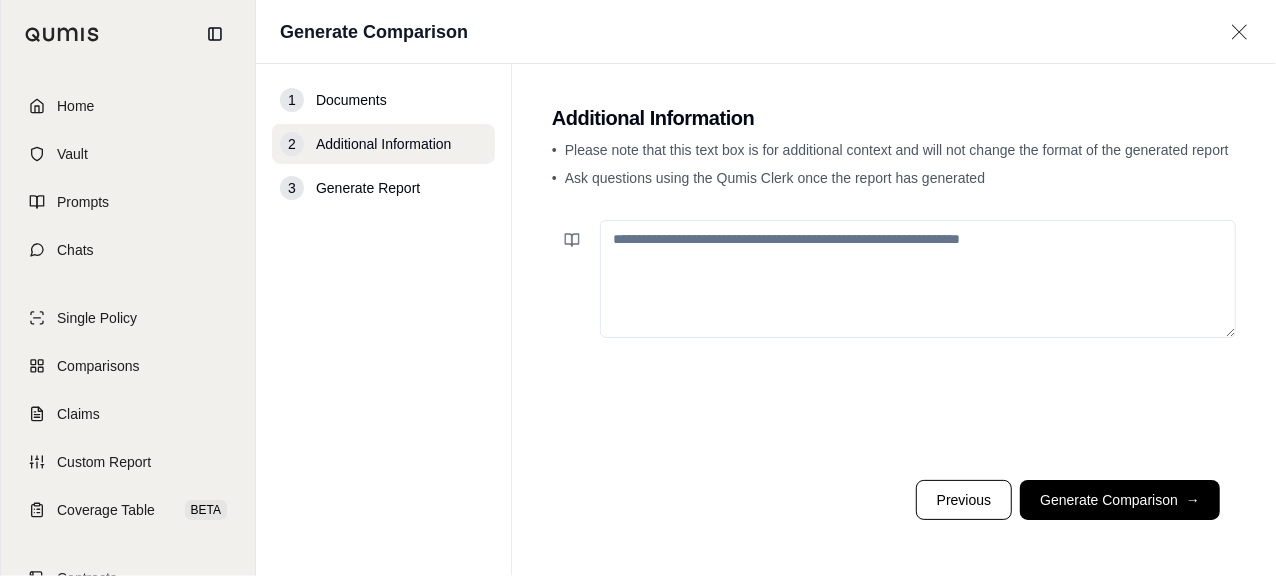 click at bounding box center [918, 279] 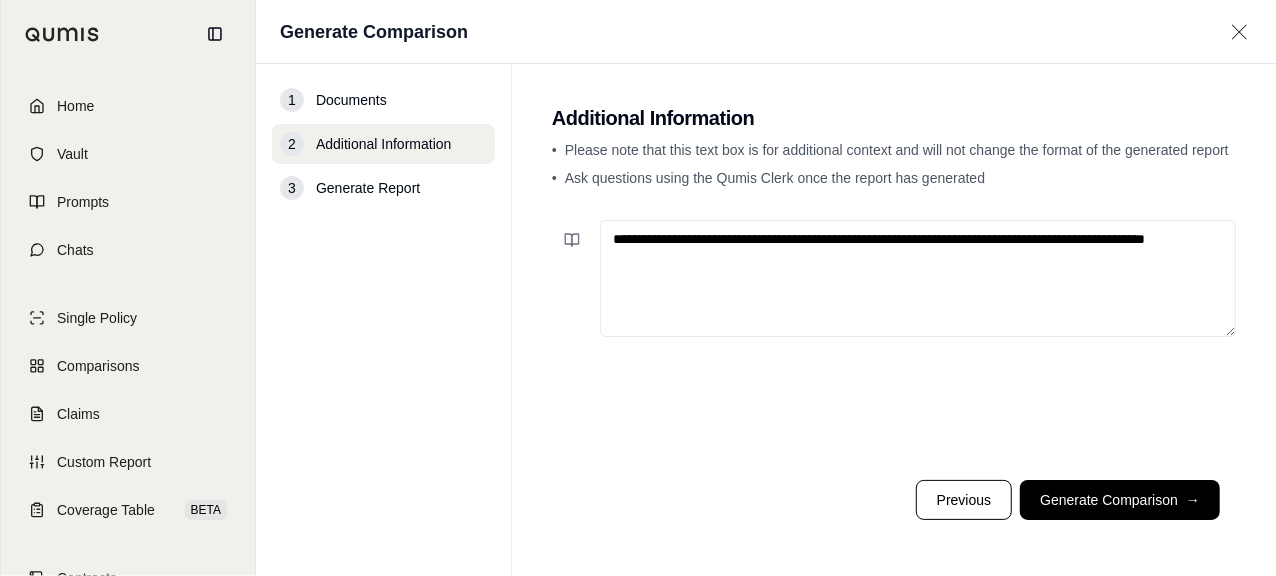 click on "**********" at bounding box center [918, 278] 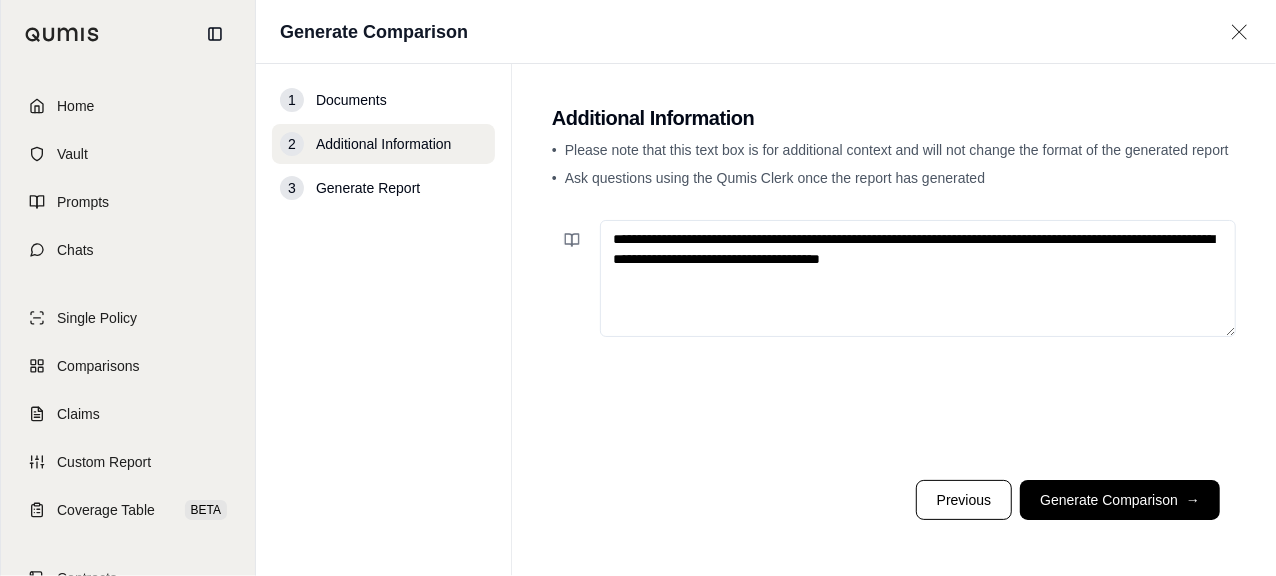 click on "**********" at bounding box center (918, 278) 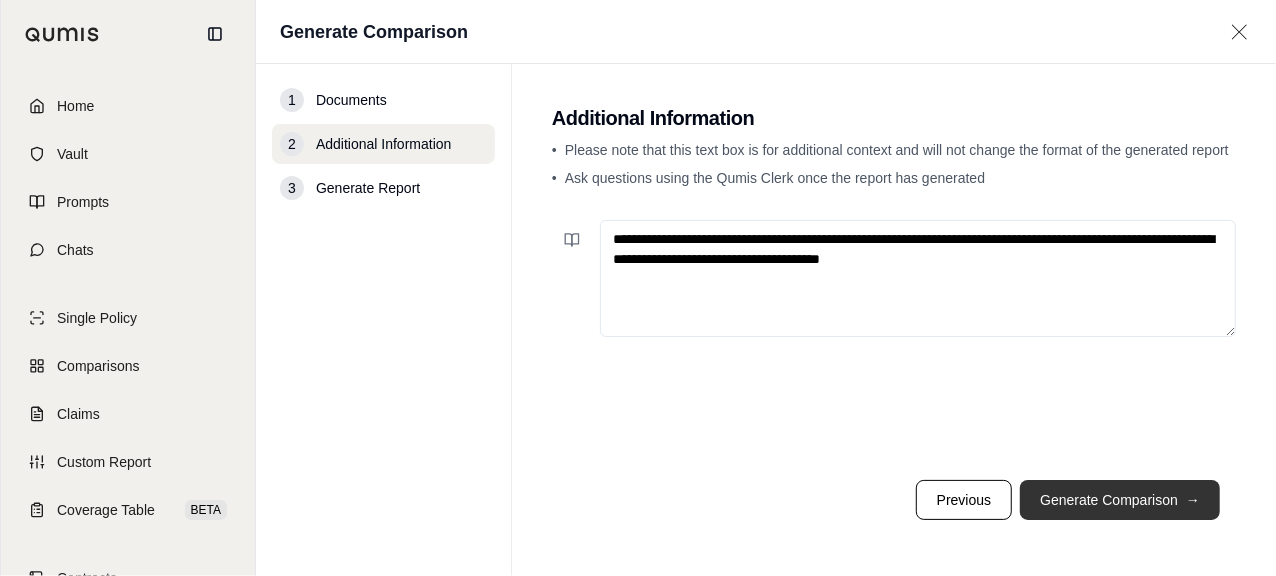 type on "**********" 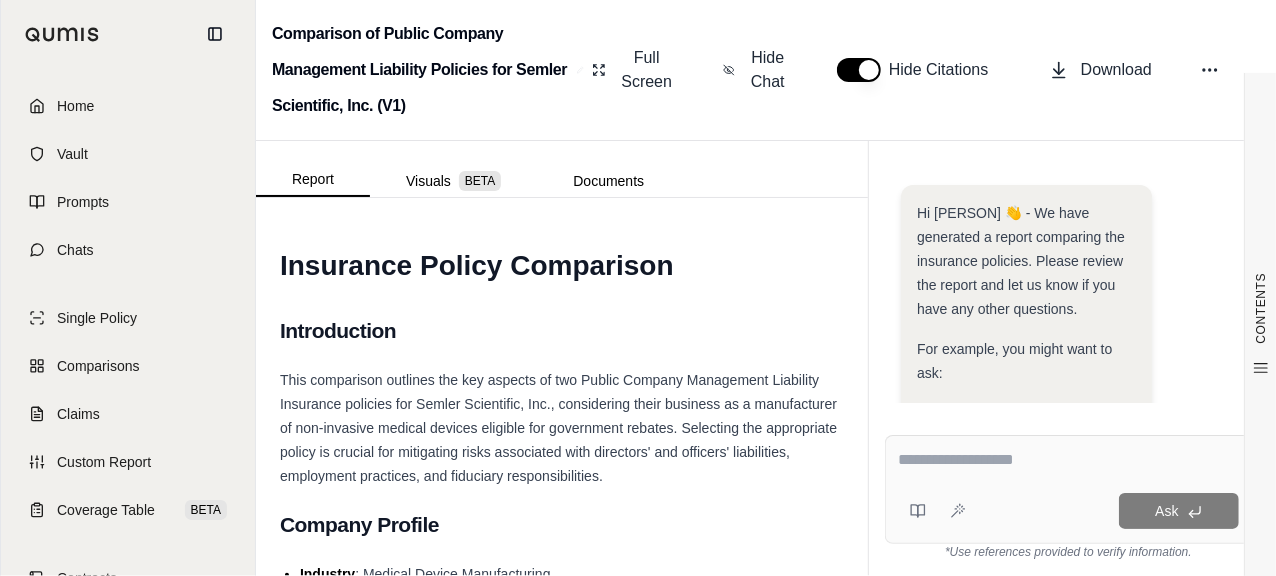 scroll, scrollTop: 0, scrollLeft: 0, axis: both 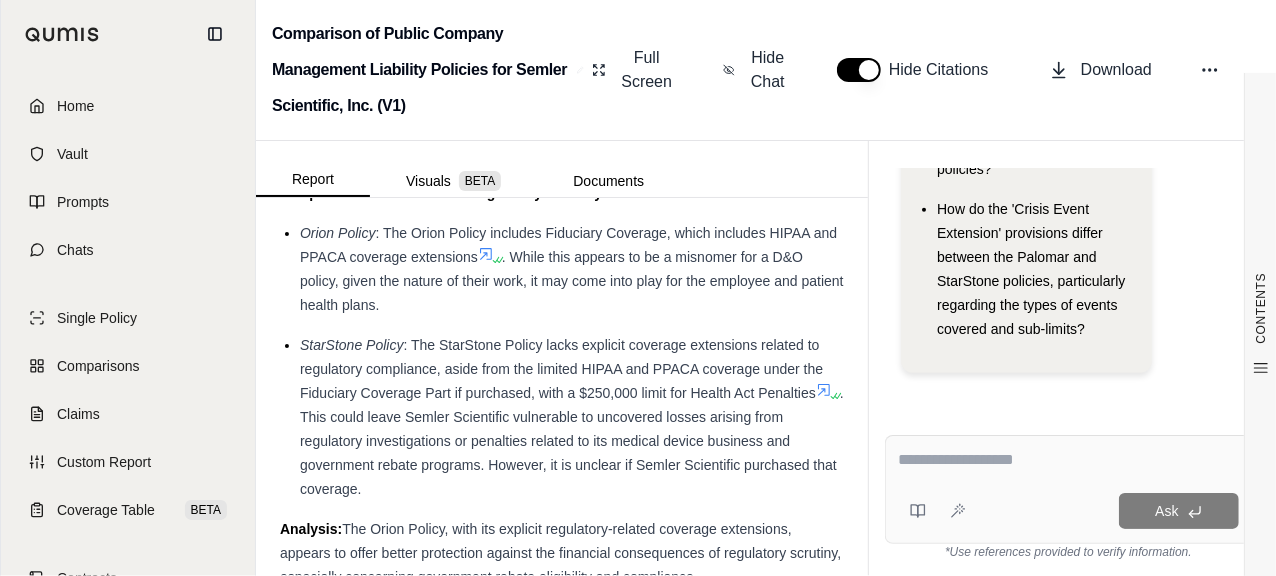 click 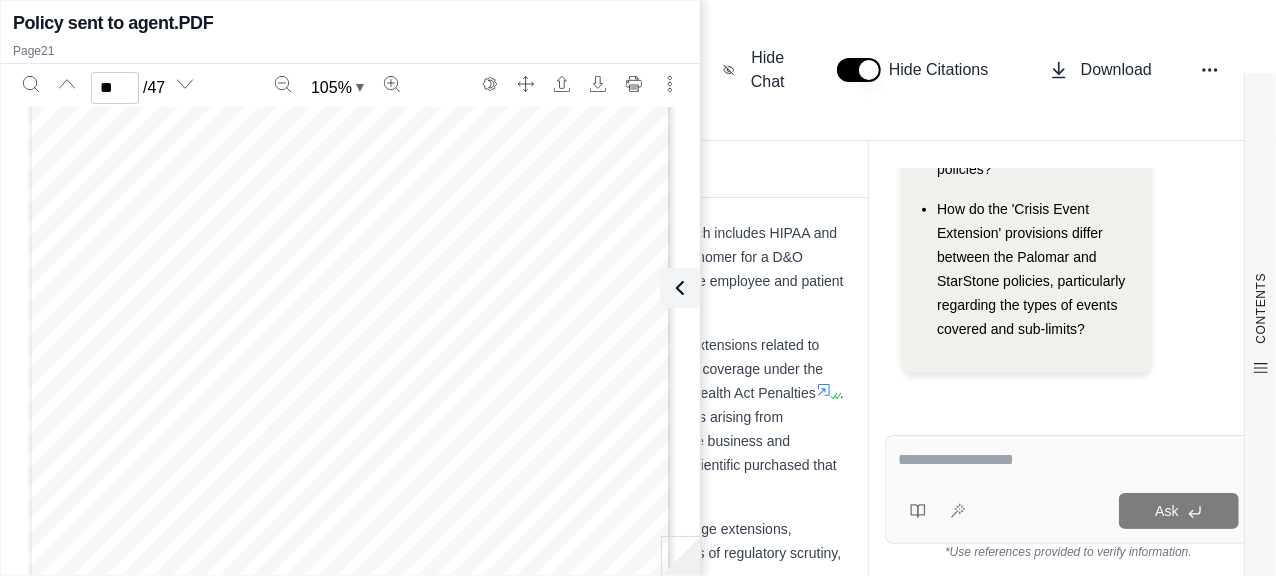 scroll, scrollTop: 16868, scrollLeft: 0, axis: vertical 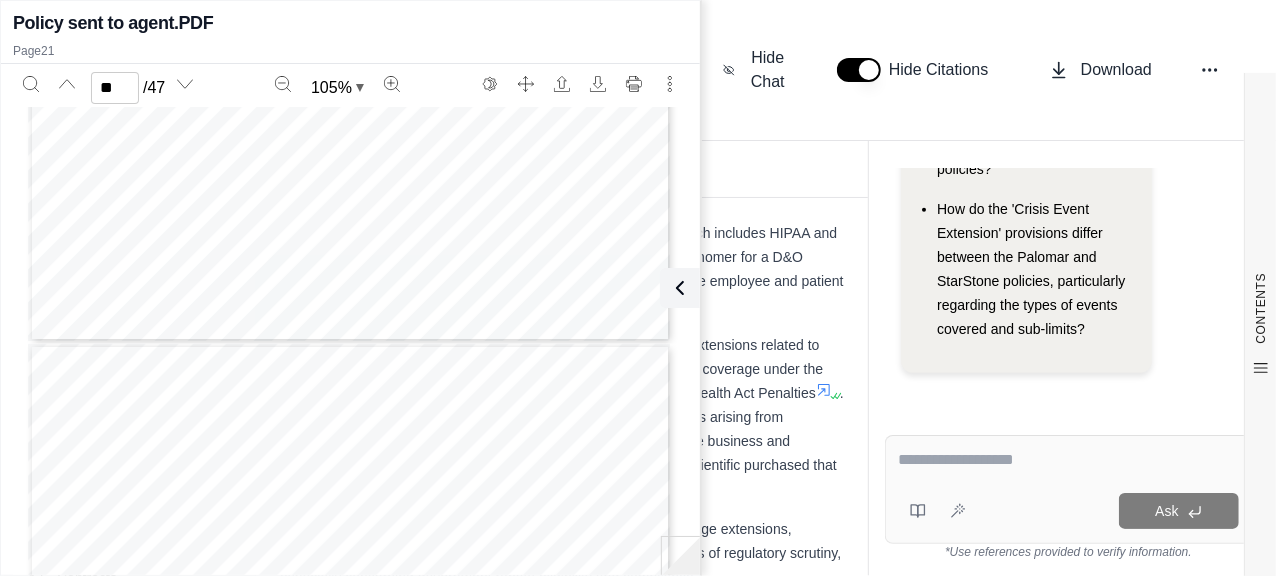 type on "**" 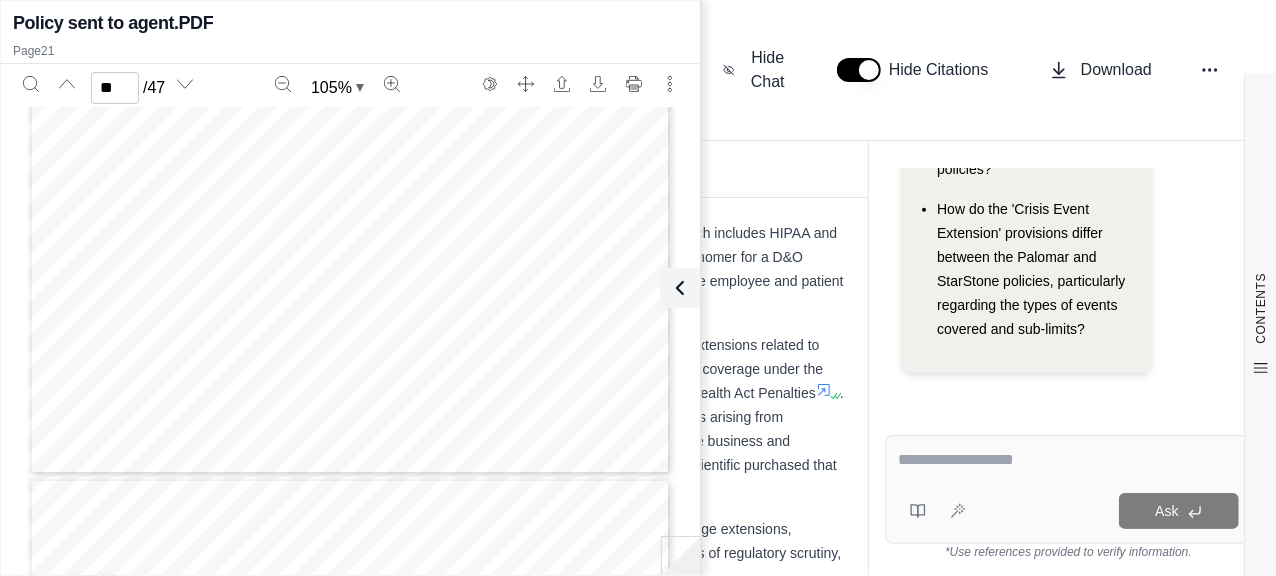 scroll, scrollTop: 9331, scrollLeft: 0, axis: vertical 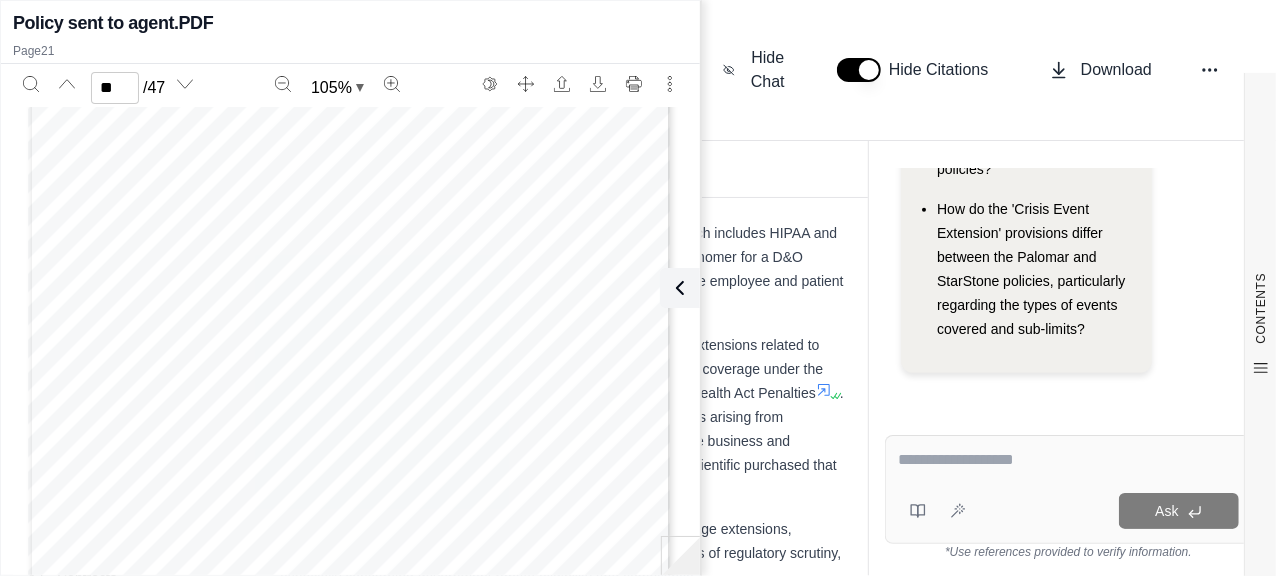 click on ": The Orion Policy includes Fiduciary Coverage, which includes HIPAA and PPACA coverage extensions" at bounding box center (568, 245) 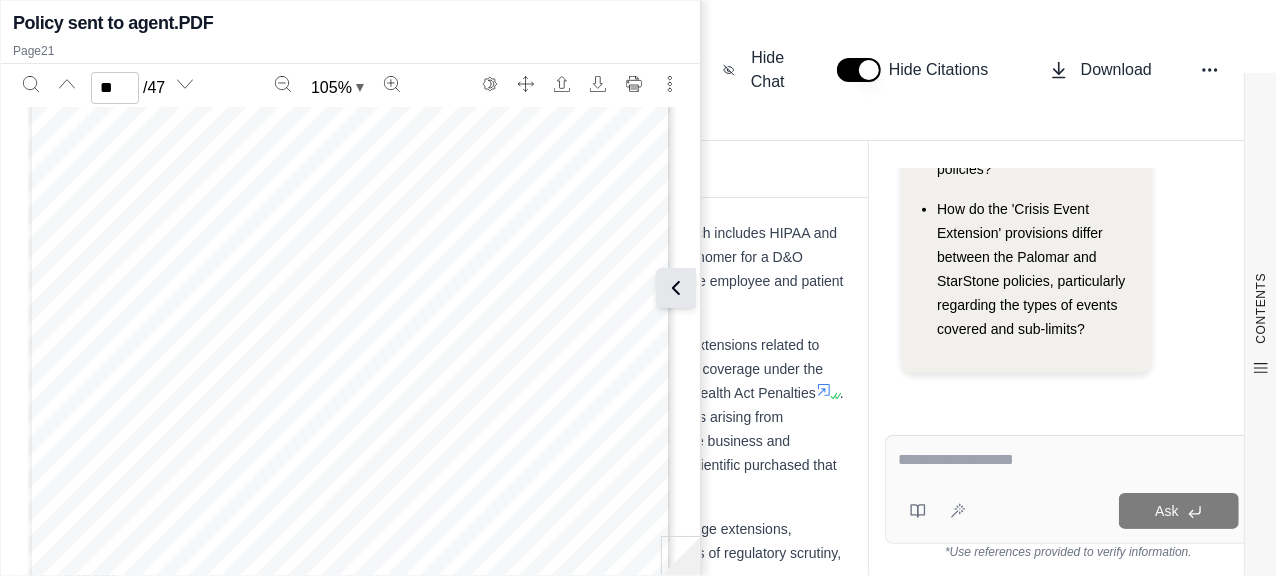 click 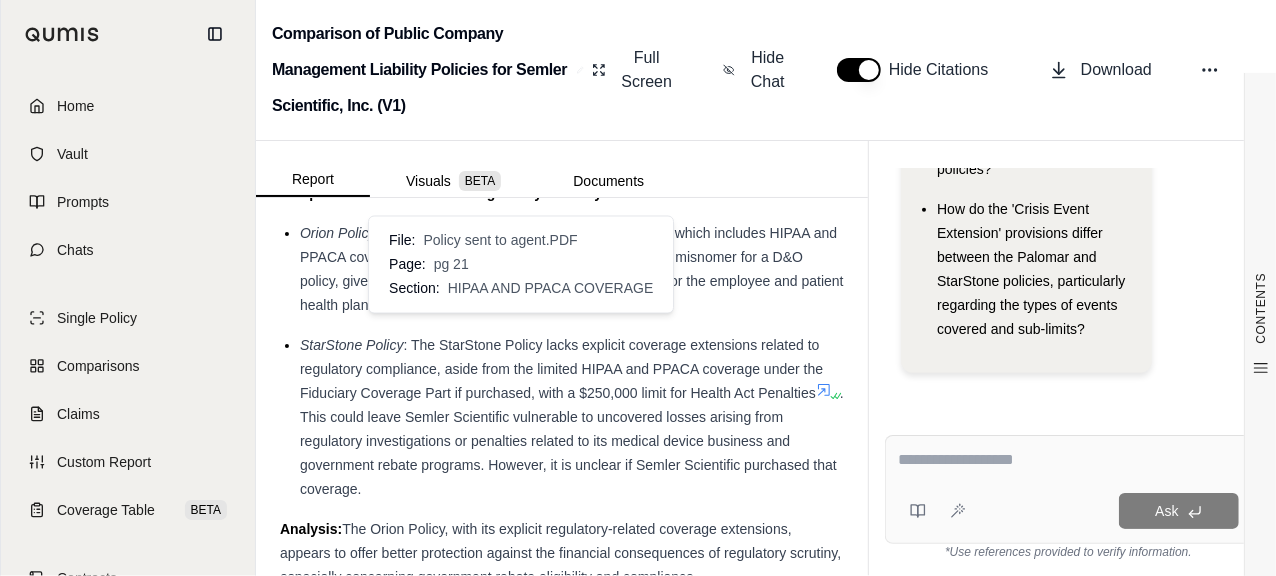 click 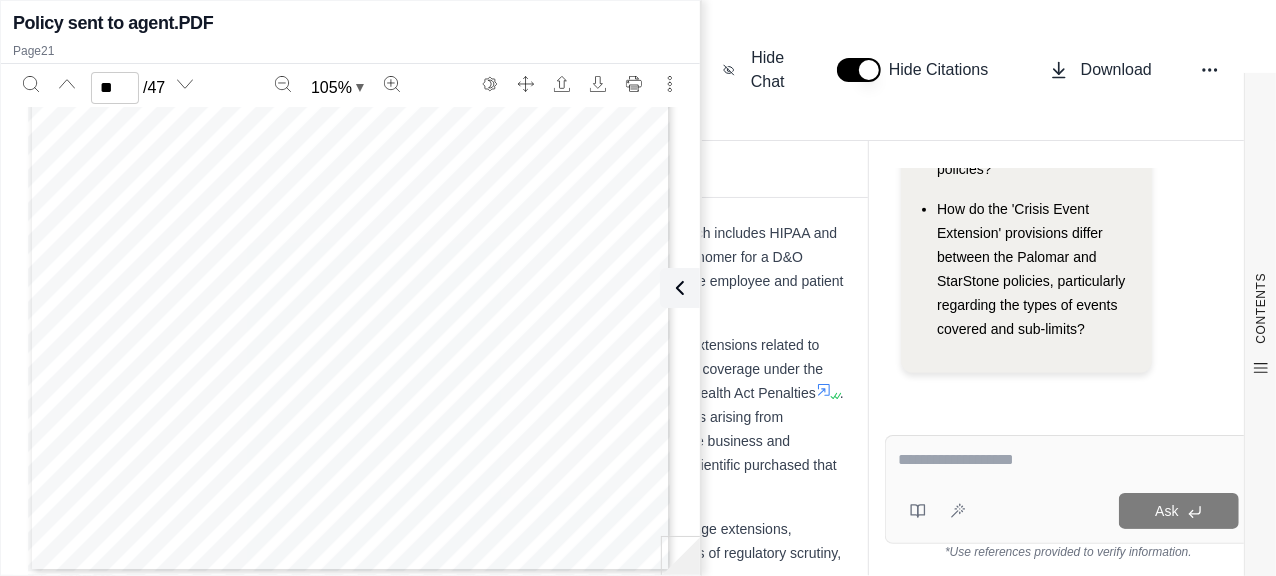scroll, scrollTop: 15268, scrollLeft: 0, axis: vertical 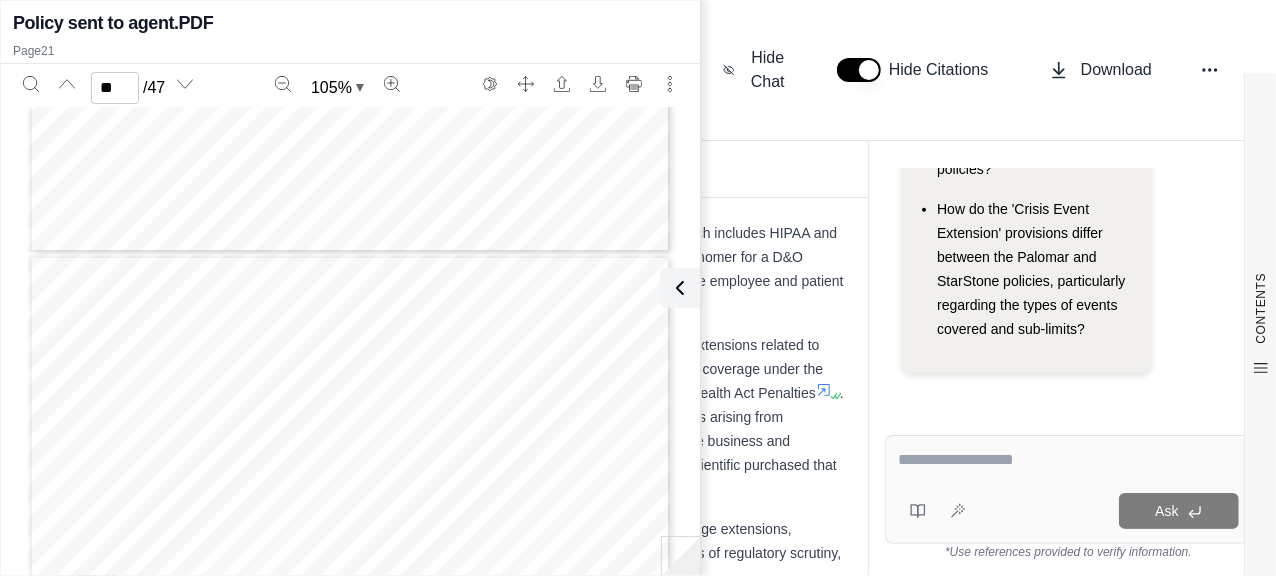 type on "**" 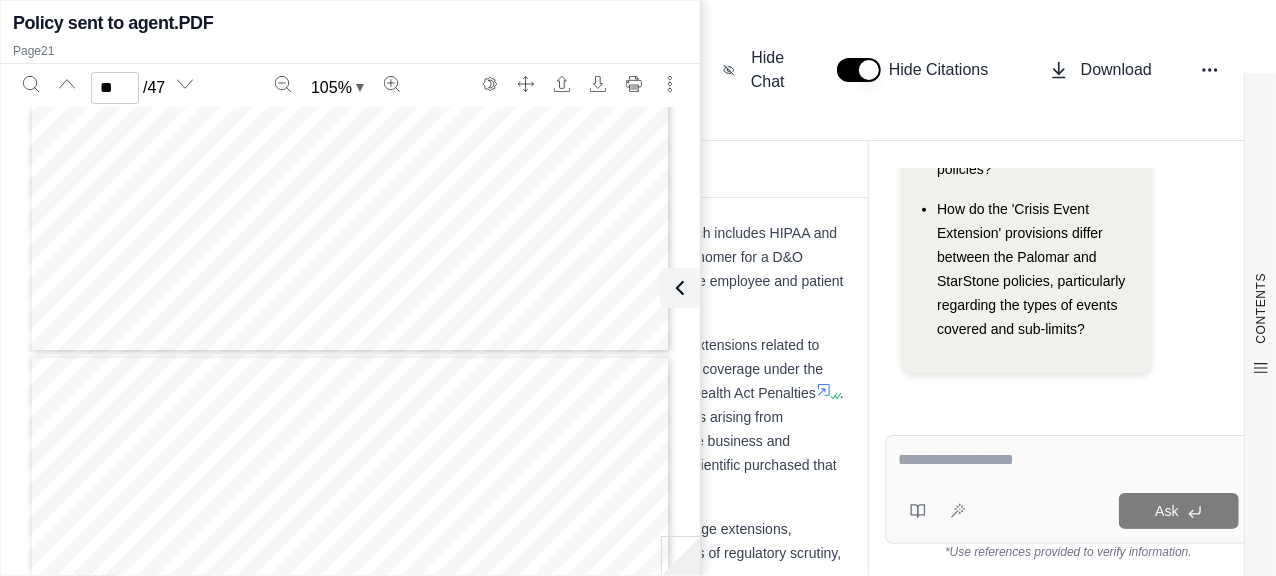 click at bounding box center [1069, 460] 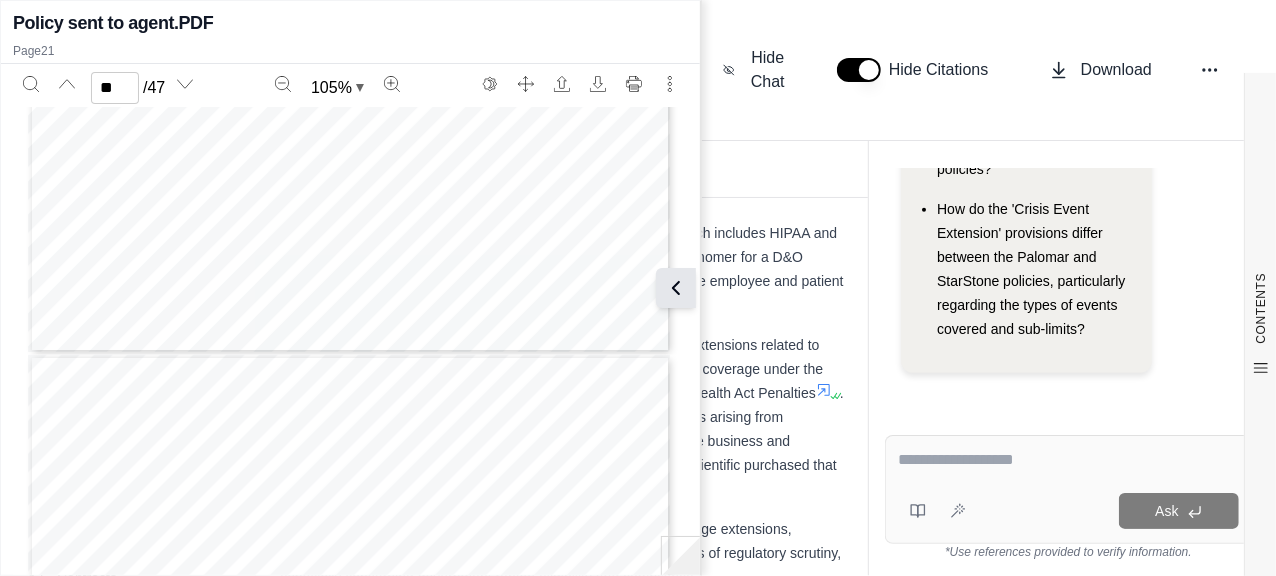 click 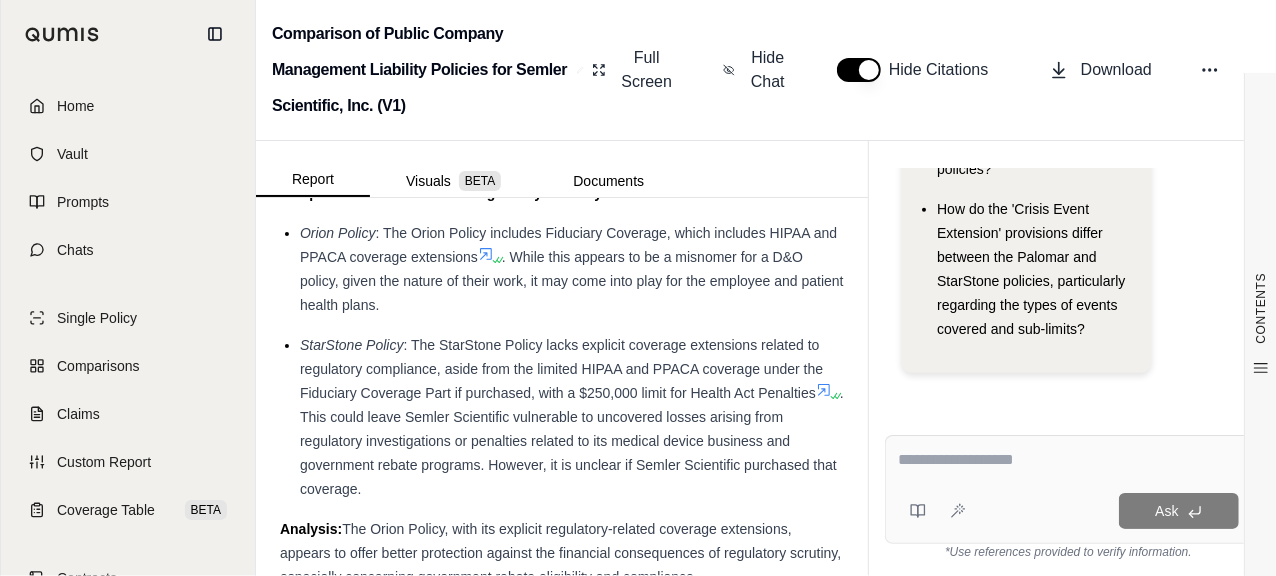 click at bounding box center [1069, 460] 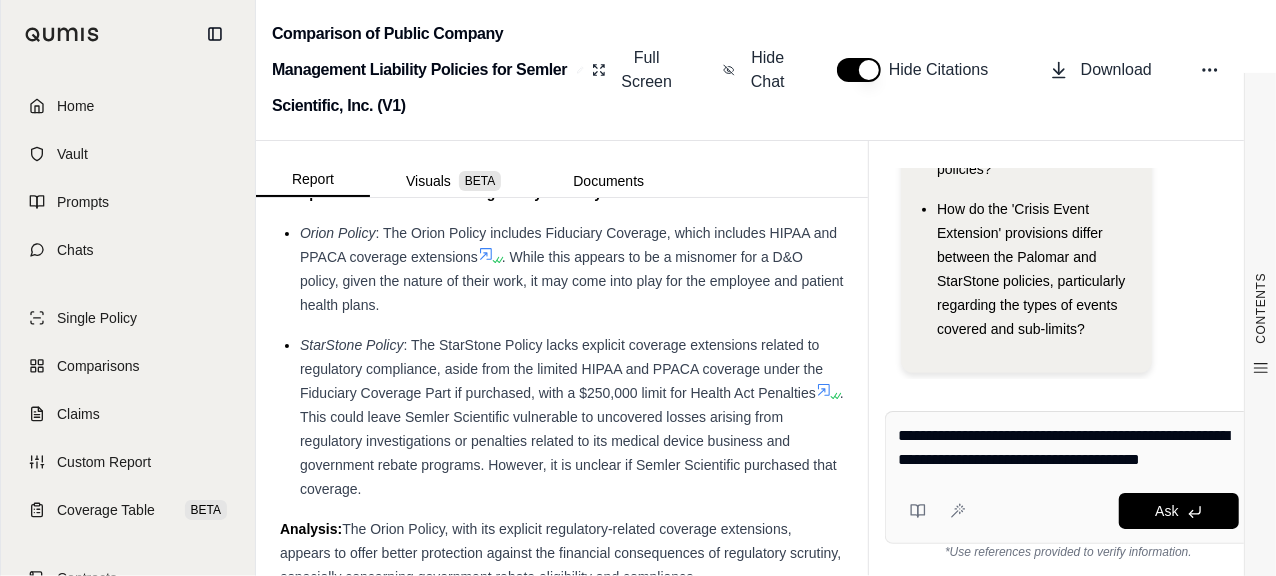 drag, startPoint x: 1183, startPoint y: 438, endPoint x: 1203, endPoint y: 451, distance: 23.853722 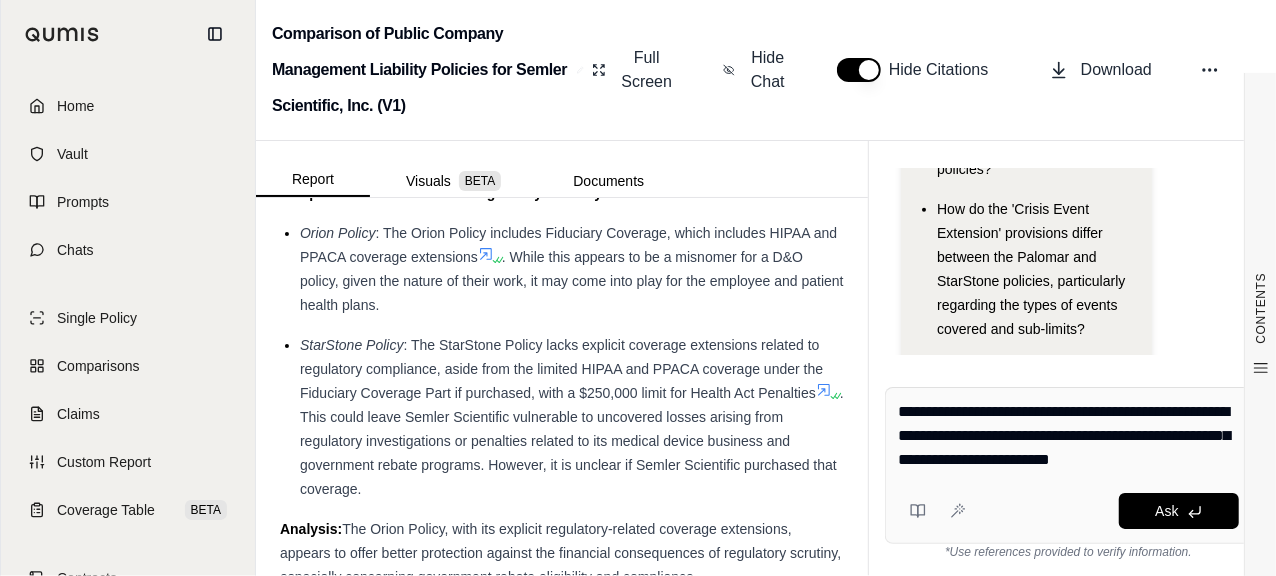 click on "**********" at bounding box center (1069, 436) 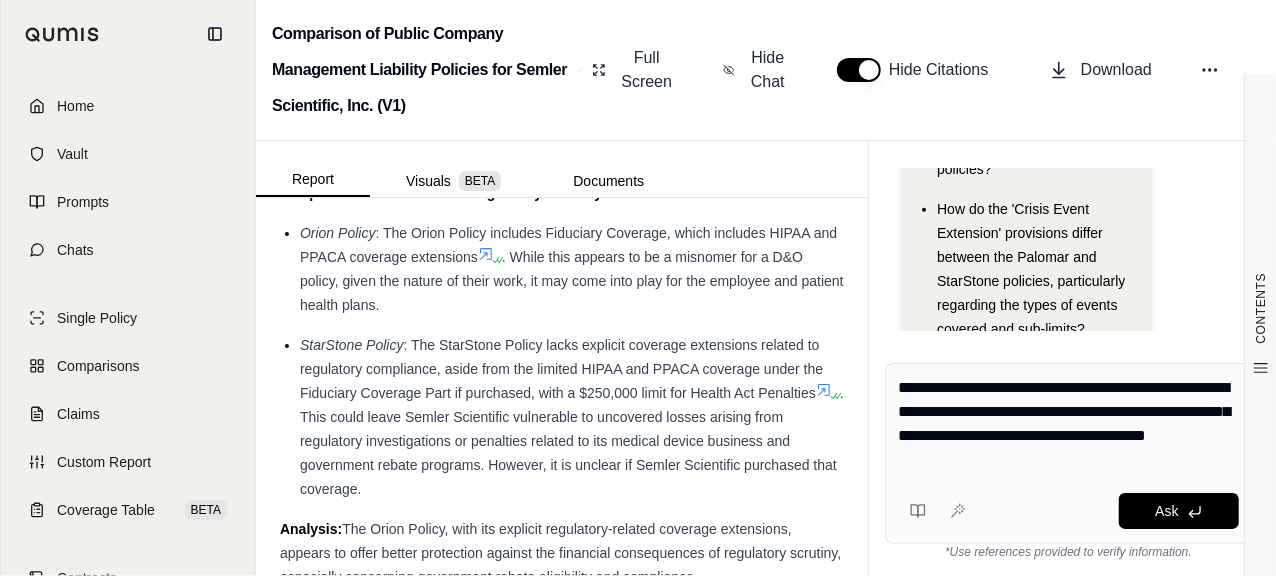 type on "**********" 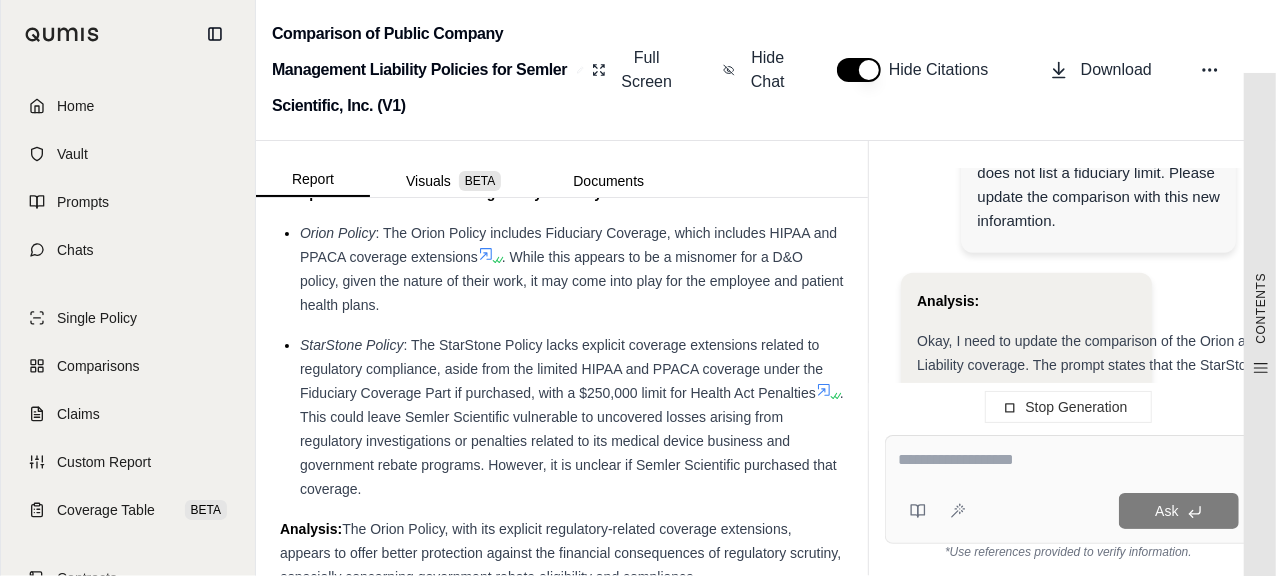 scroll, scrollTop: 3394, scrollLeft: 0, axis: vertical 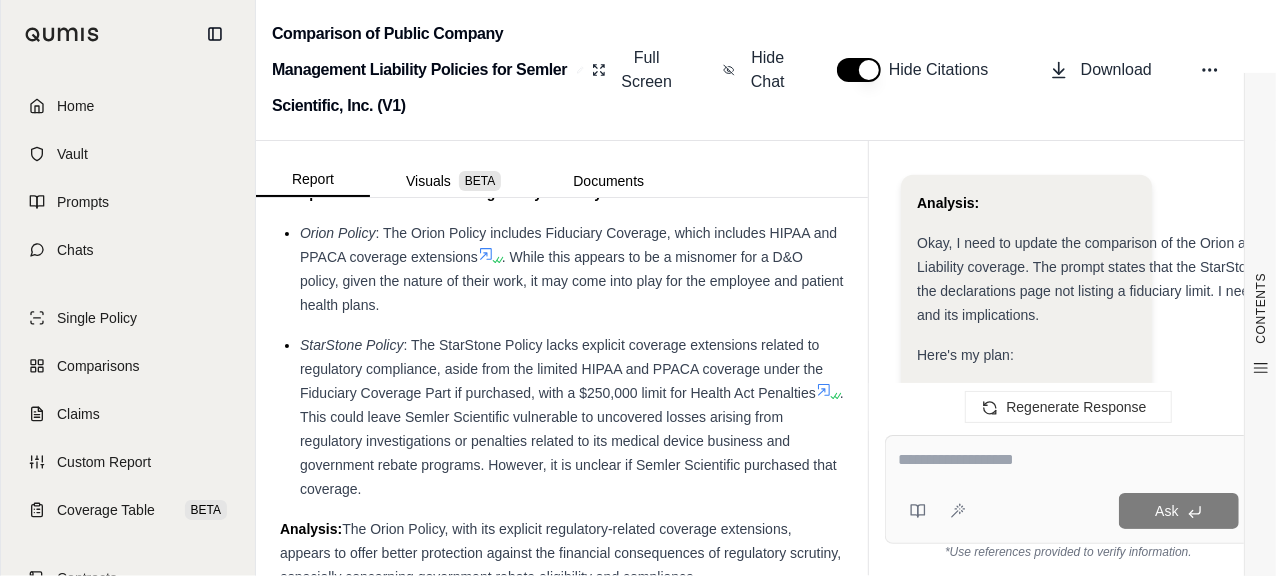 drag, startPoint x: 1097, startPoint y: 285, endPoint x: 1228, endPoint y: 316, distance: 134.61798 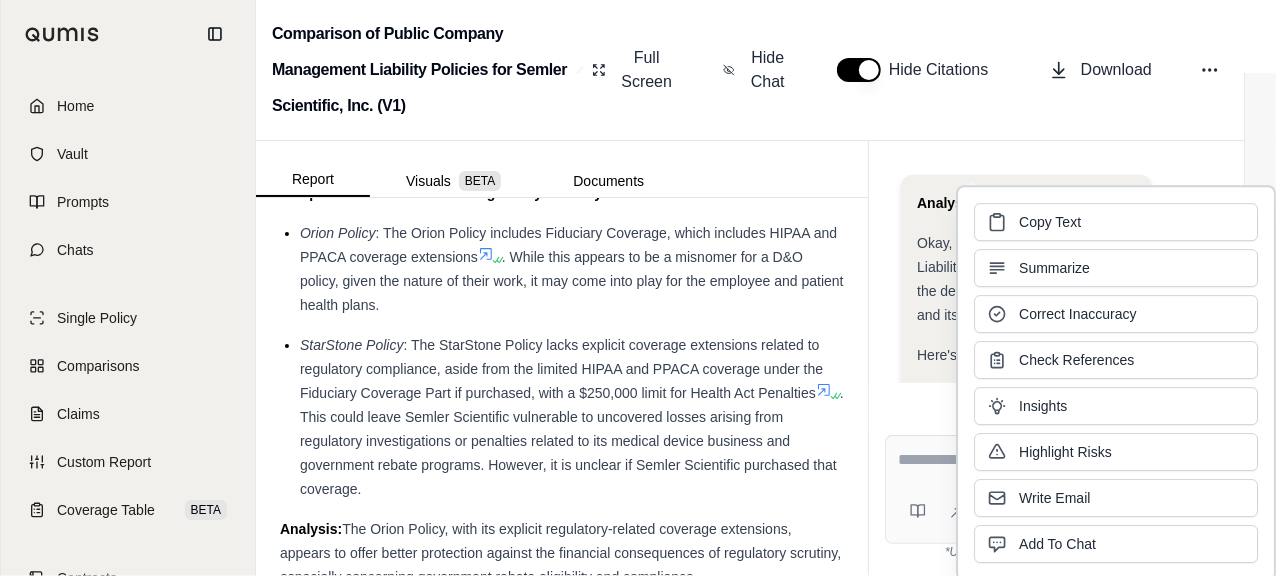 click on "include Fiduciary coverage, as indicated by the declarations page not listing a fiduciary limit. I need to adjust my previous analysis to reflect this information and its implications." at bounding box center (1270, 291) 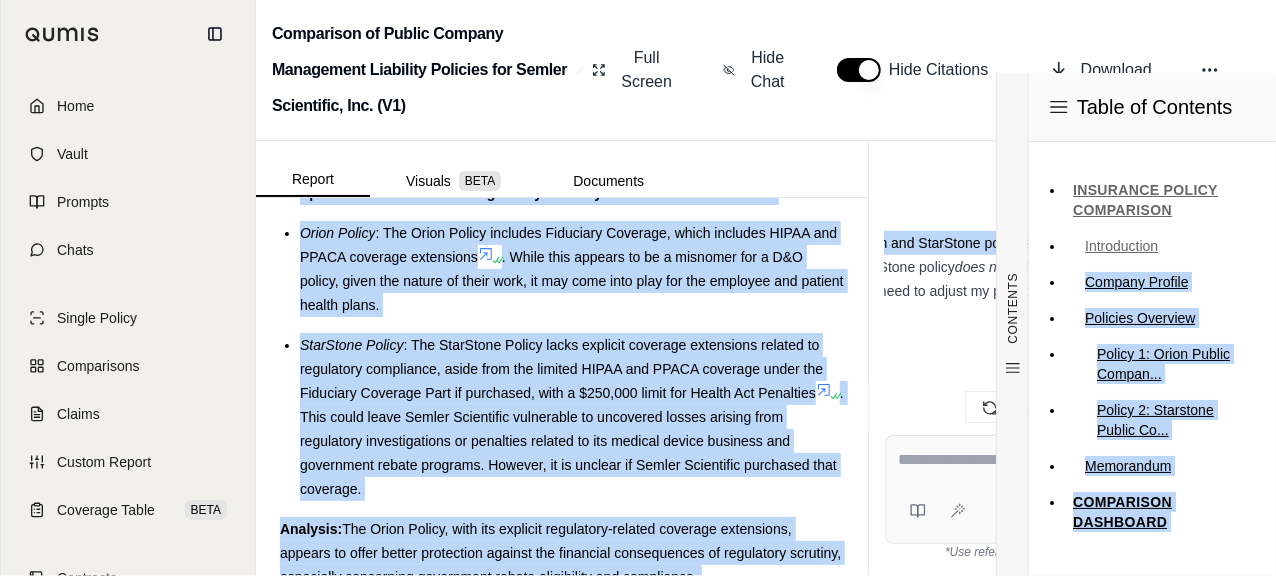 scroll, scrollTop: 950, scrollLeft: 369, axis: both 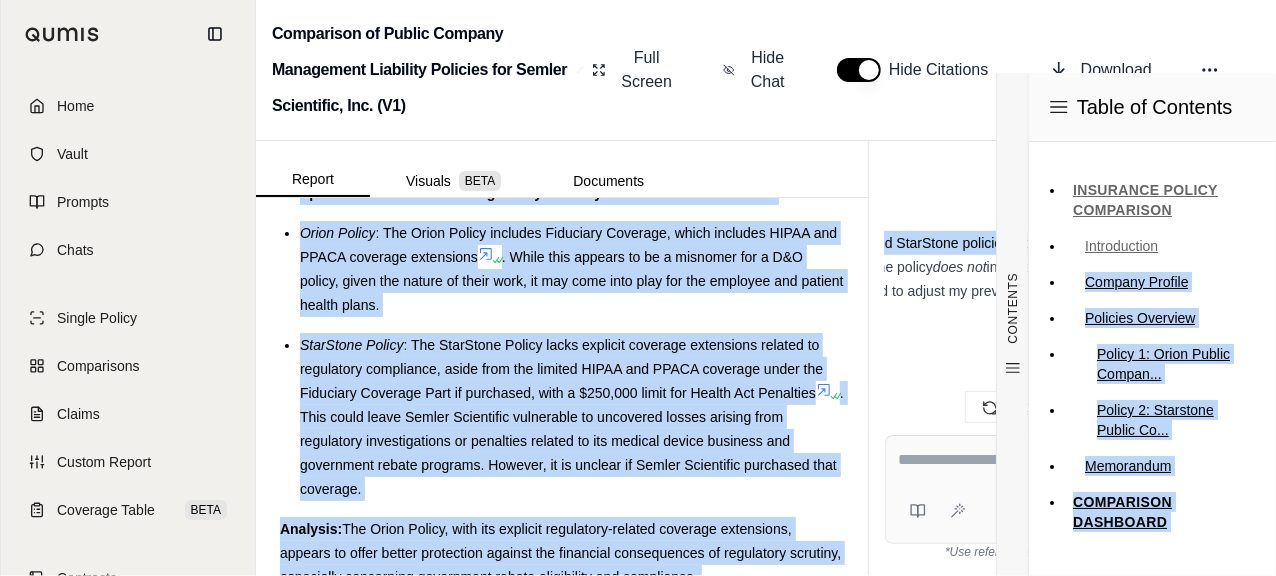 drag, startPoint x: 1024, startPoint y: 262, endPoint x: 1262, endPoint y: 262, distance: 238 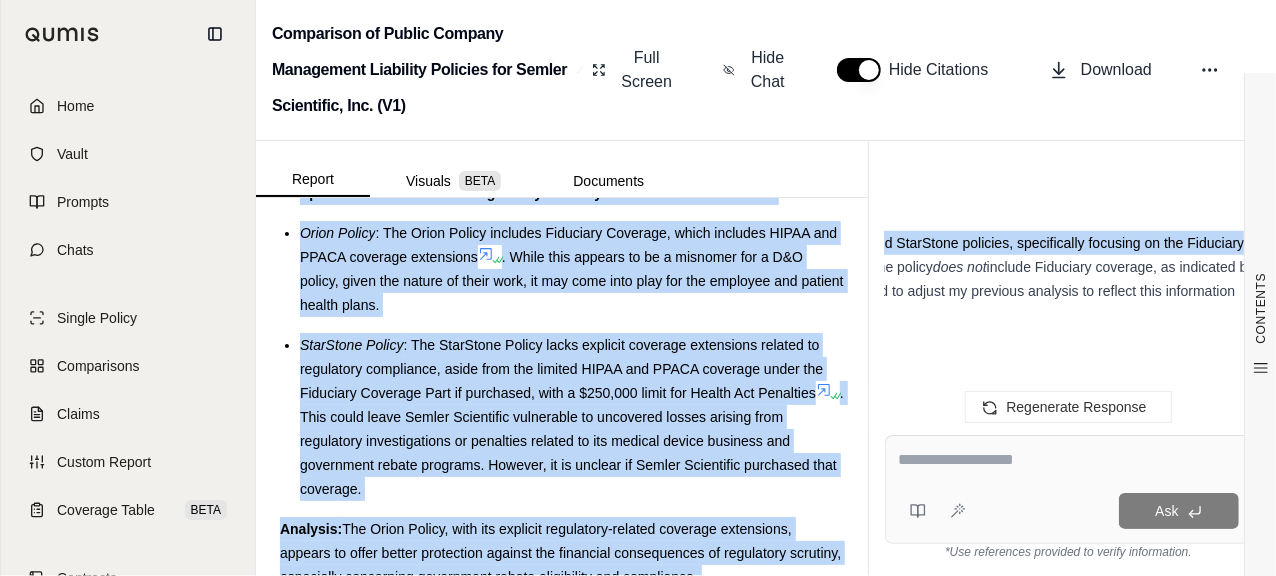 click on "Okay, I need to update the comparison of the Orion and StarStone policies, specifically focusing on the Fiduciary Liability coverage. The prompt states that the StarStone policy  does not  include Fiduciary coverage, as indicated by the declarations page not listing a fiduciary limit. I need to adjust my previous analysis to reflect this information and its implications." at bounding box center (901, 279) 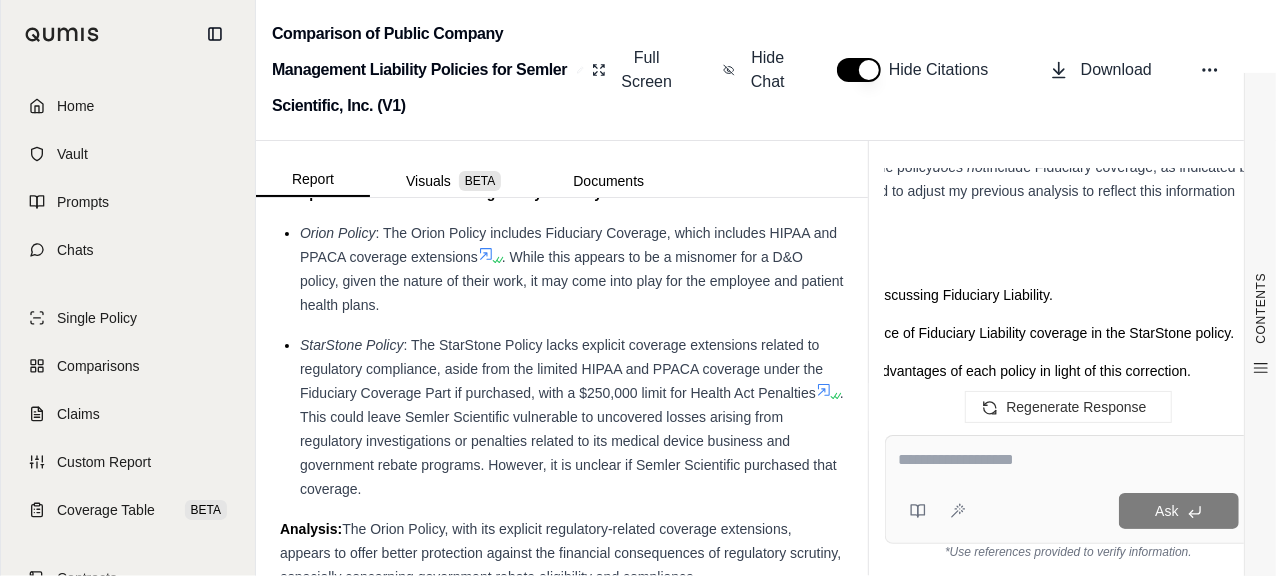 scroll, scrollTop: 1150, scrollLeft: 369, axis: both 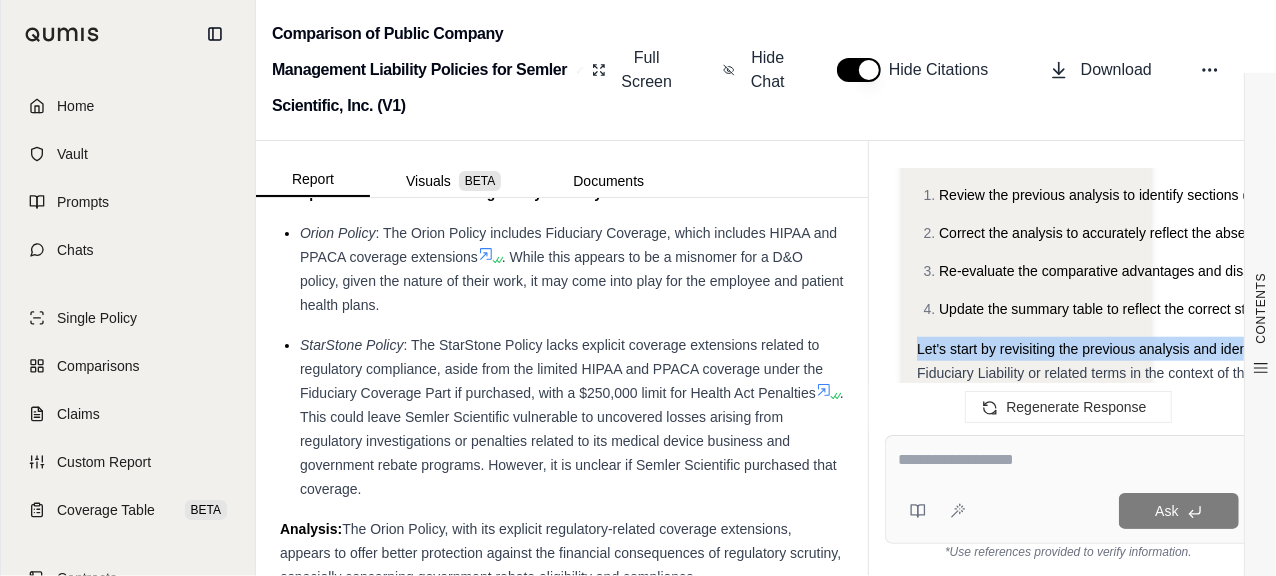 drag, startPoint x: 966, startPoint y: 344, endPoint x: 875, endPoint y: 346, distance: 91.02197 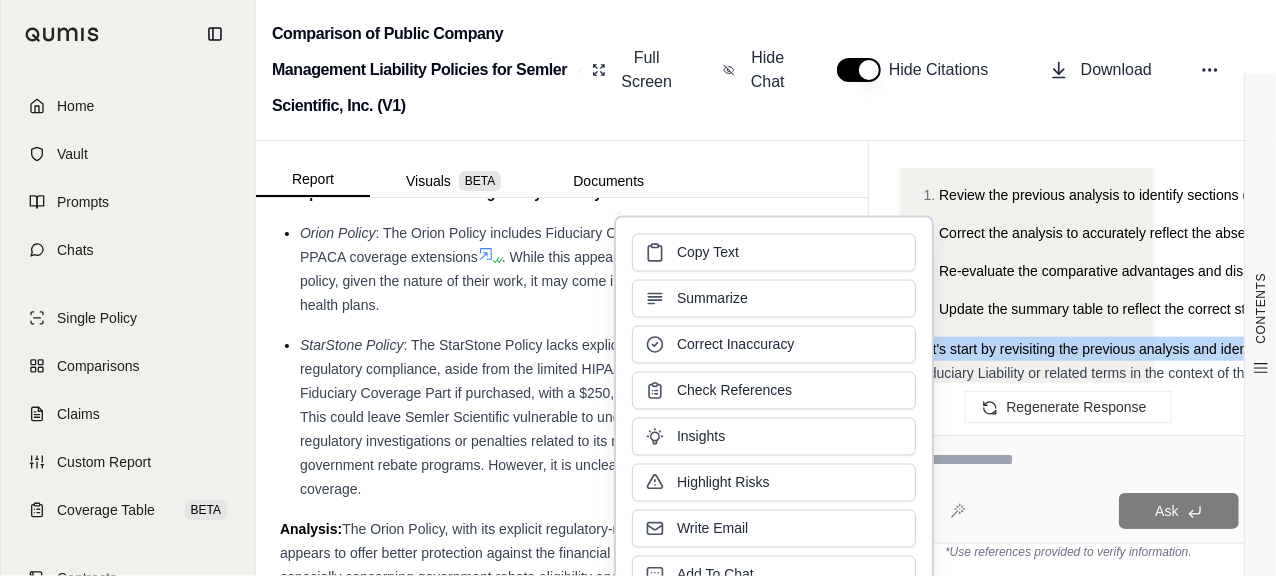 drag, startPoint x: 875, startPoint y: 346, endPoint x: 1040, endPoint y: 342, distance: 165.04848 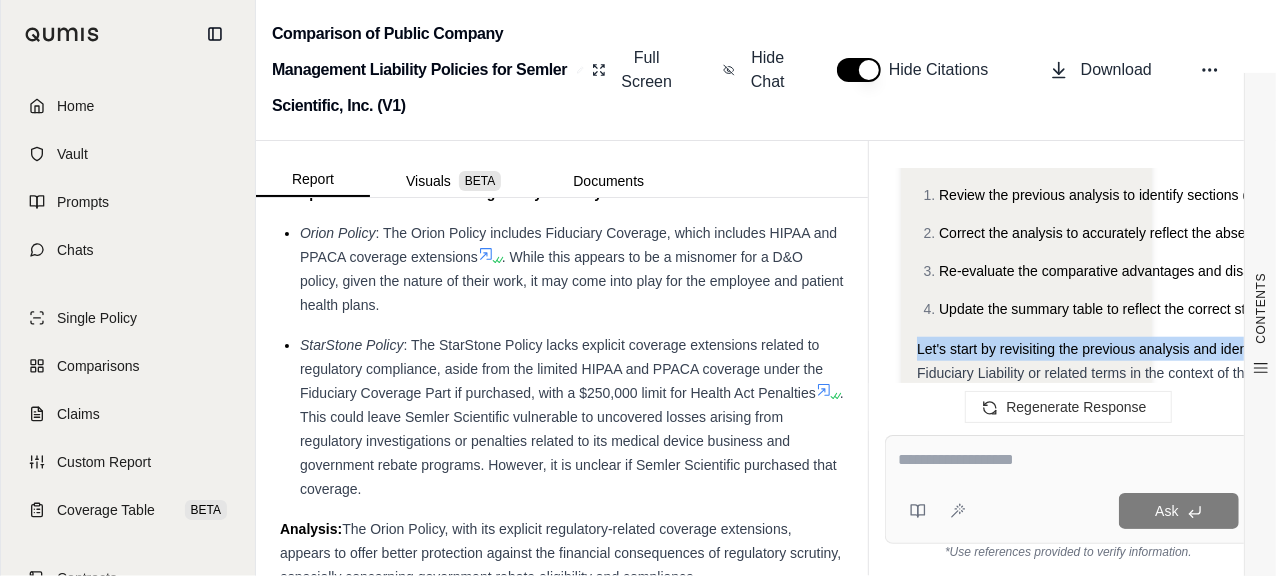 click on "Let's start by revisiting the previous analysis and identifying the relevant sections. I'm looking for any mention of Fiduciary Liability or related terms in the context of the StarStone policy." at bounding box center [1261, 361] 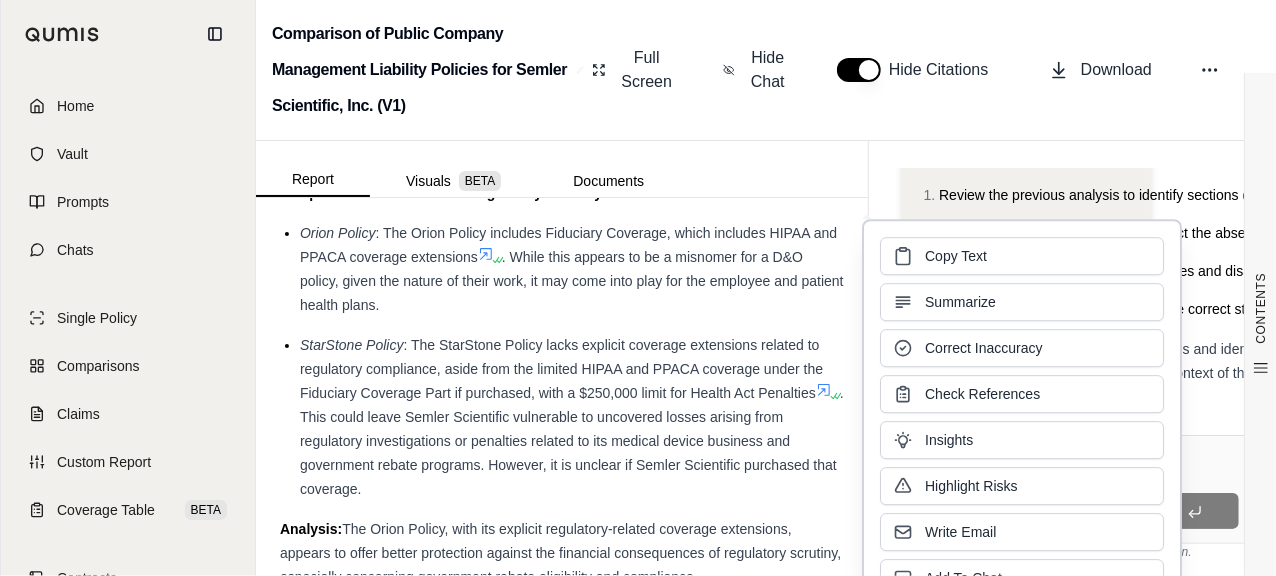 click on "Review the previous analysis to identify sections discussing Fiduciary Liability." at bounding box center [1281, 195] 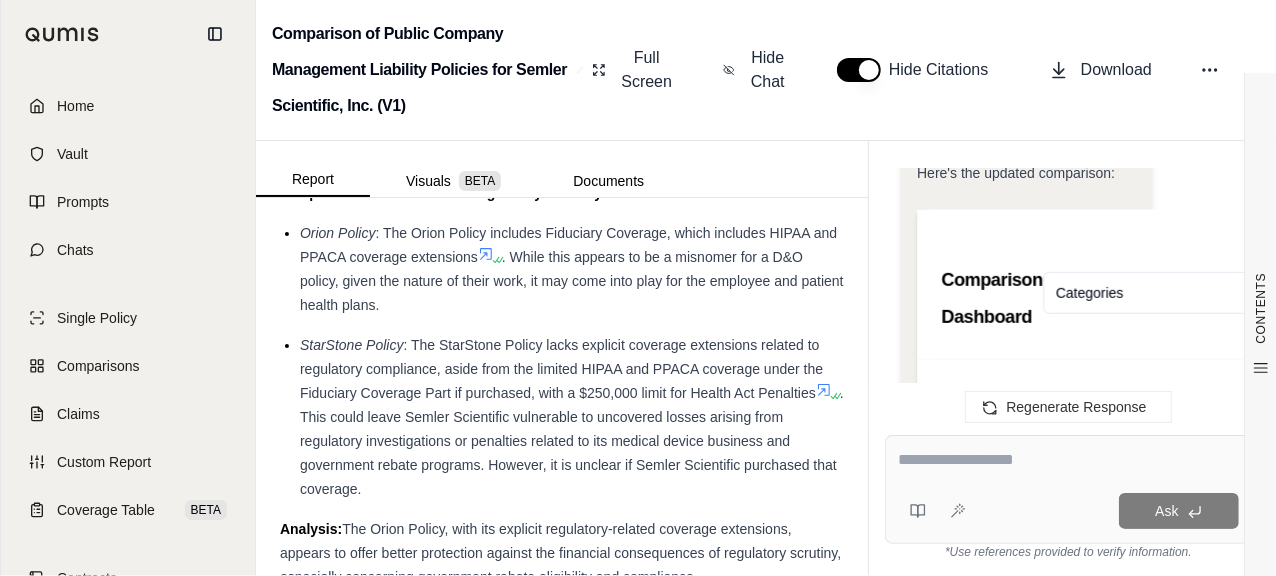 scroll, scrollTop: 2650, scrollLeft: 0, axis: vertical 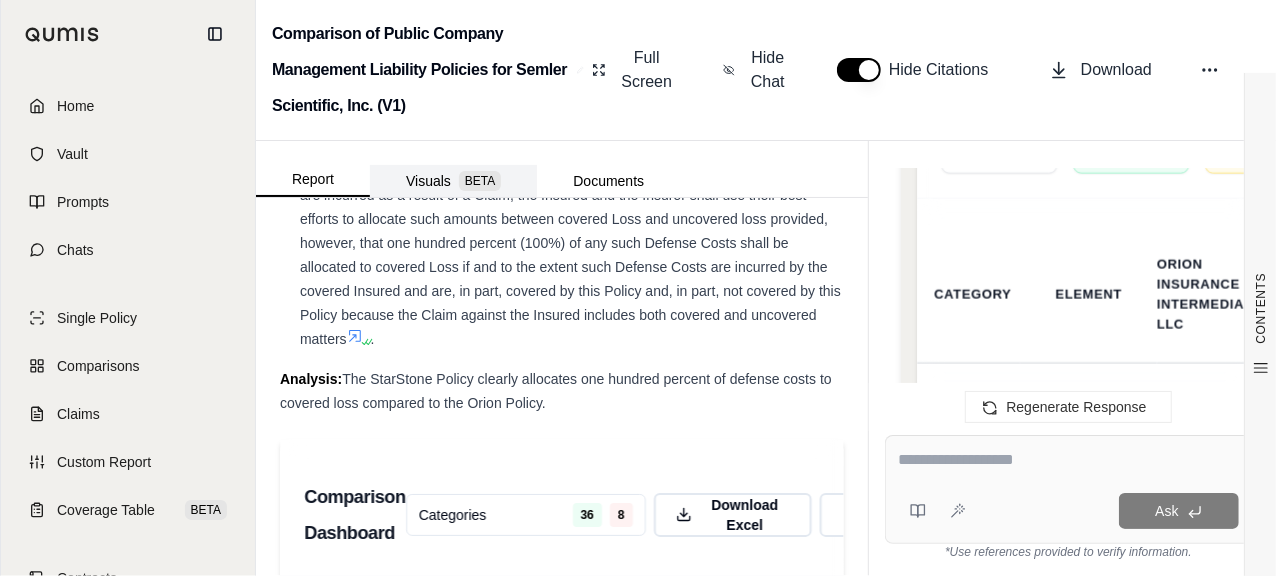 click on "Visuals BETA" at bounding box center (453, 181) 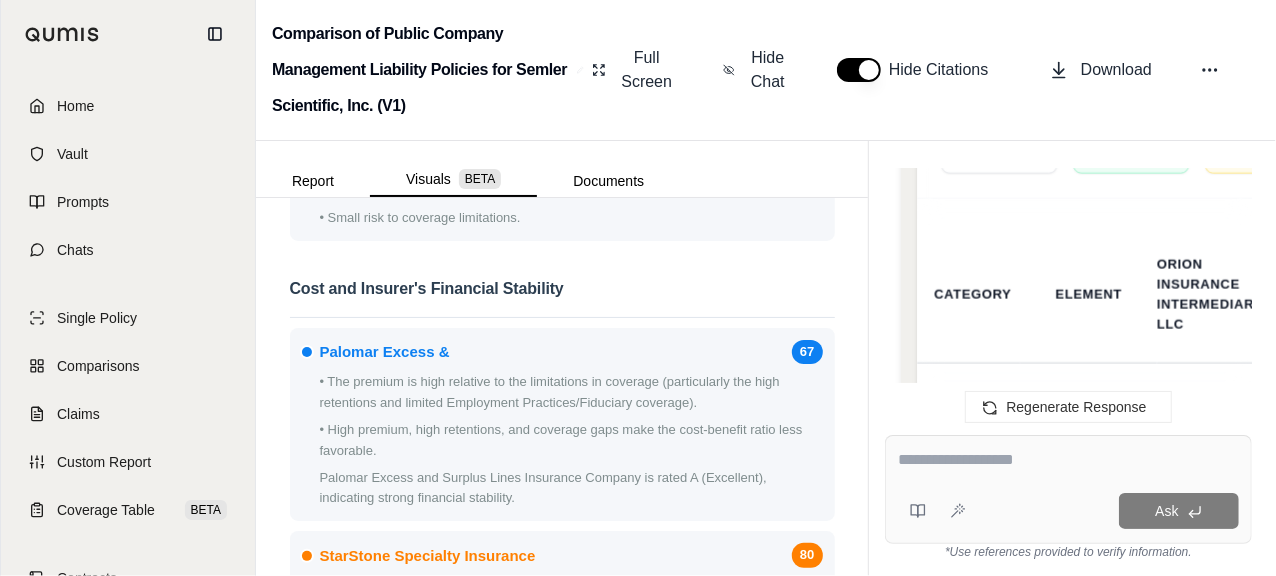 scroll, scrollTop: 2600, scrollLeft: 0, axis: vertical 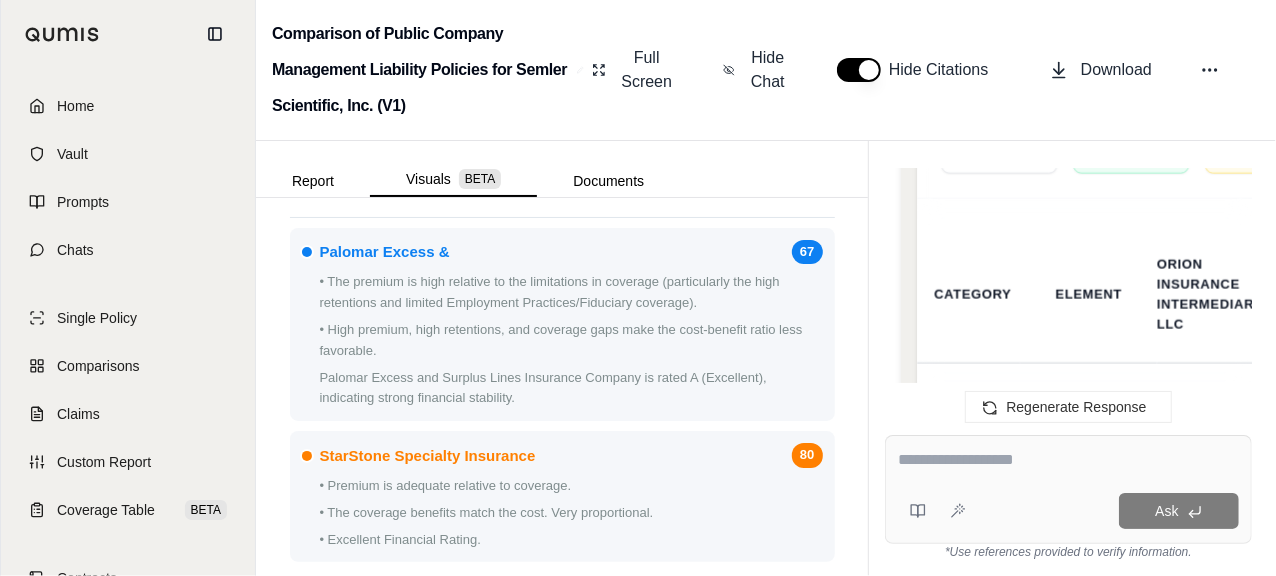 click on "• The premium is high relative to the limitations in coverage (particularly the high retentions and limited Employment Practices/Fiduciary coverage)." at bounding box center [571, 293] 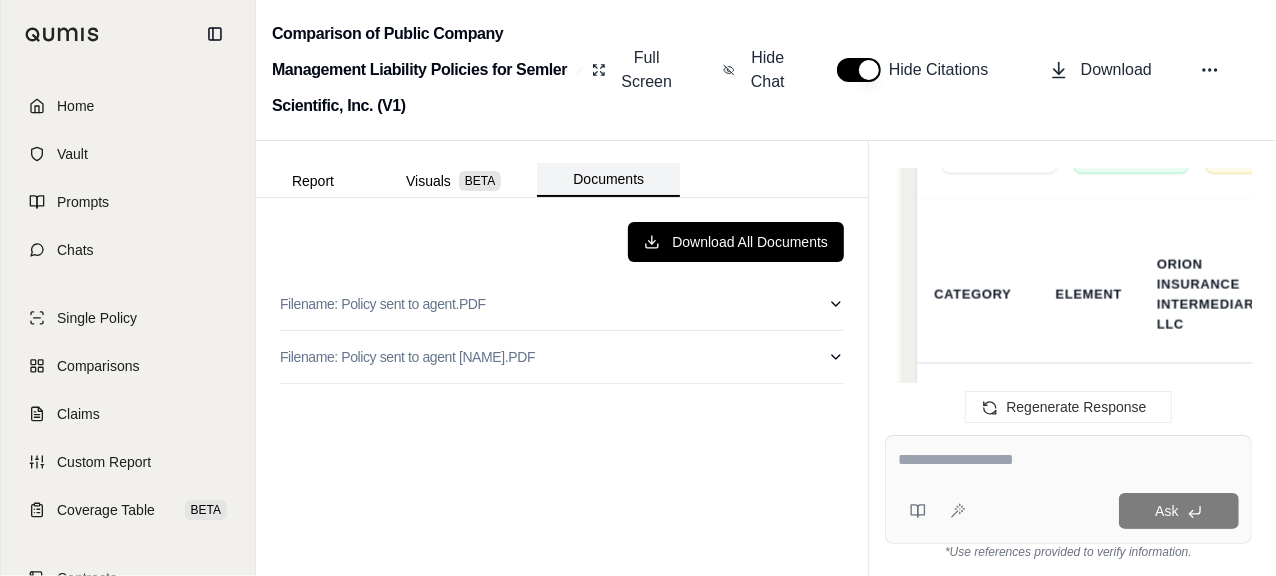 click on "Documents" at bounding box center (608, 180) 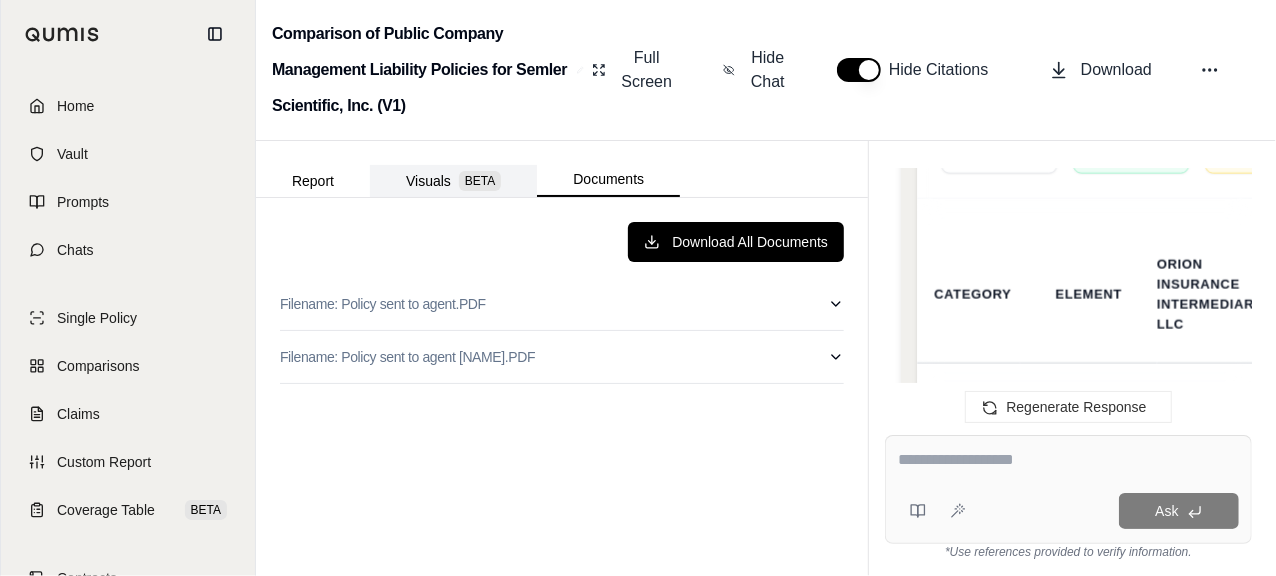 click on "Visuals BETA" at bounding box center (453, 181) 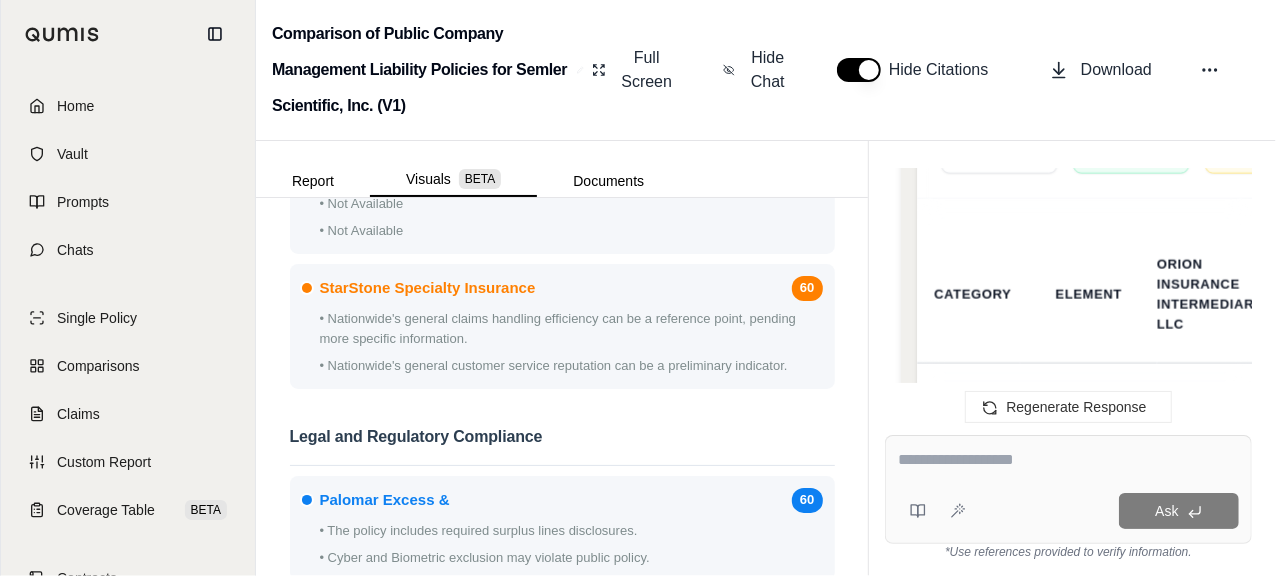 scroll, scrollTop: 3297, scrollLeft: 0, axis: vertical 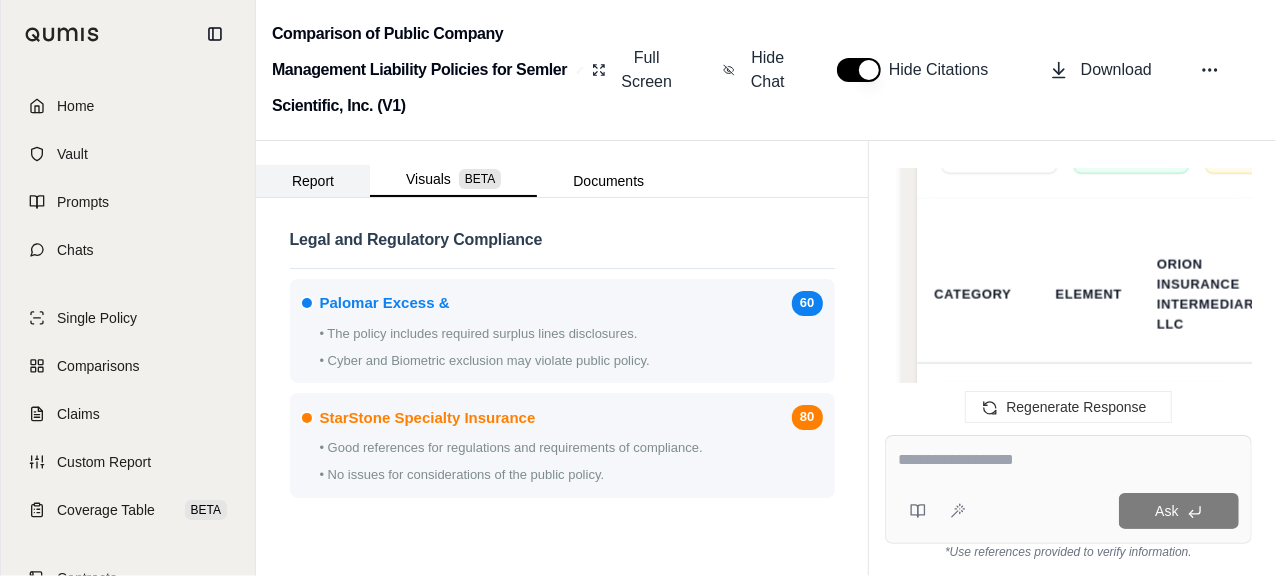 click on "Report" at bounding box center [313, 181] 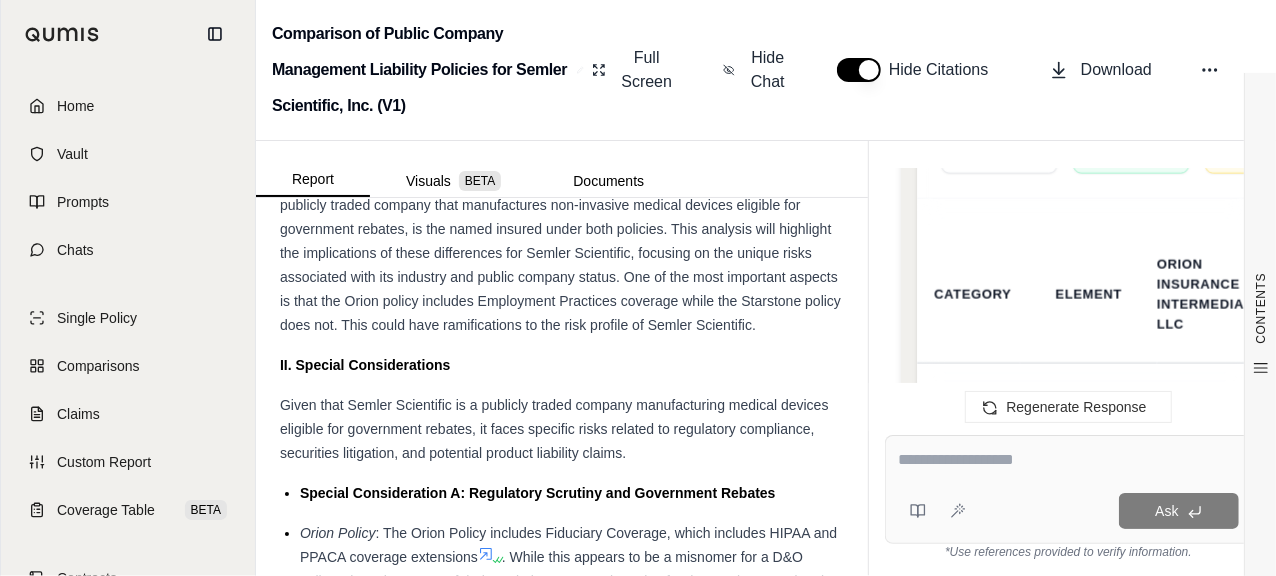 scroll, scrollTop: 1700, scrollLeft: 0, axis: vertical 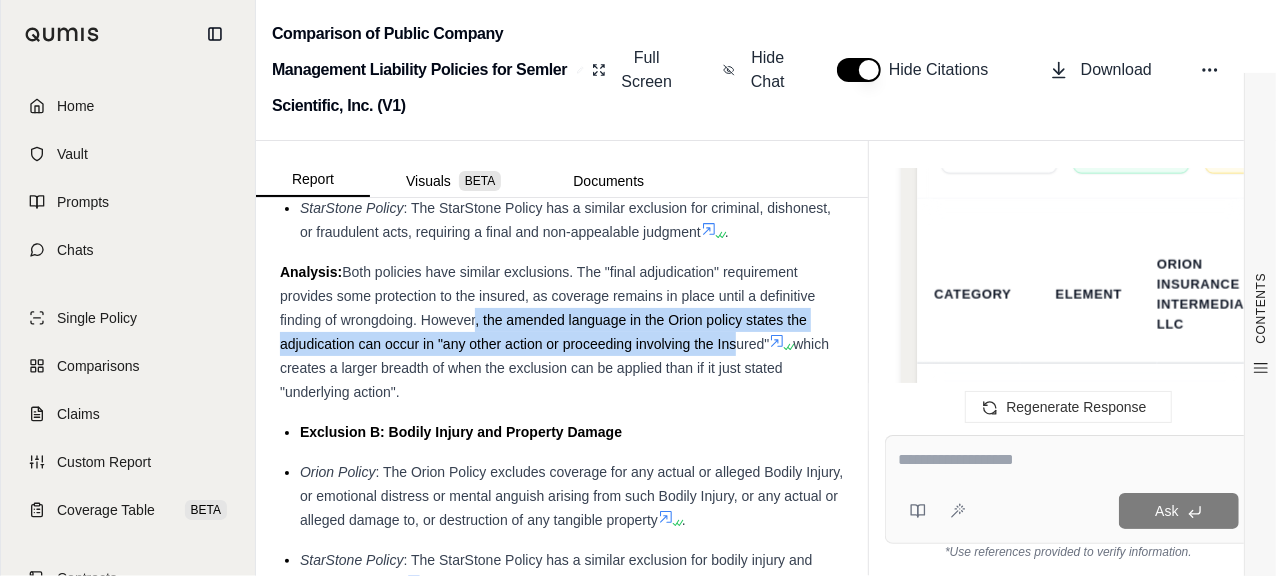 drag, startPoint x: 469, startPoint y: 439, endPoint x: 728, endPoint y: 467, distance: 260.50912 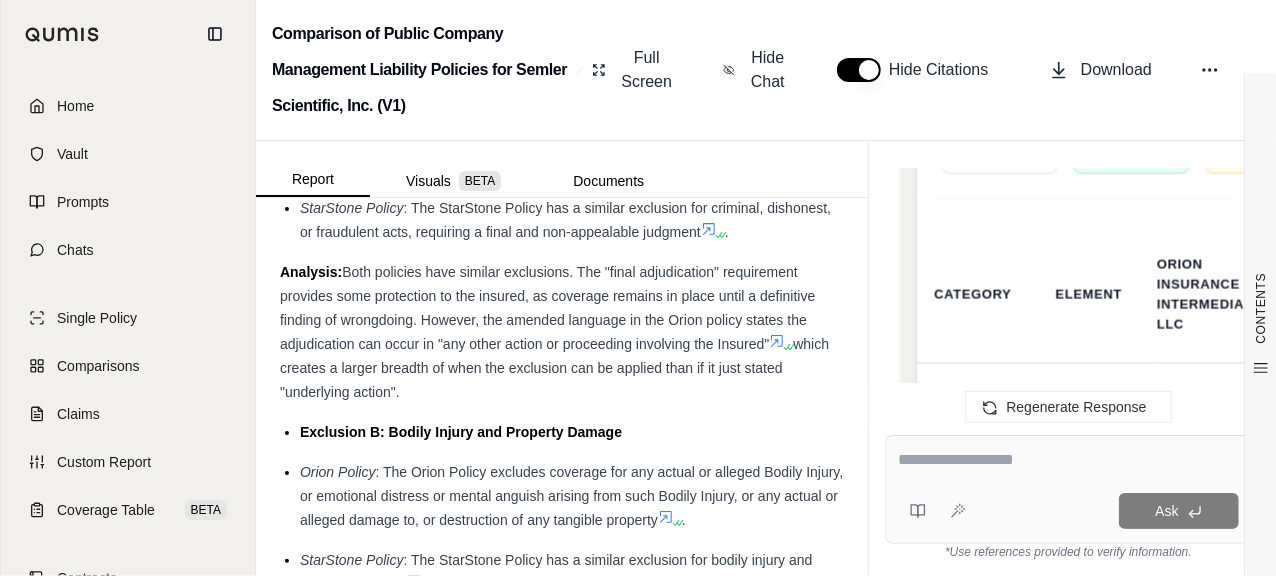 click on "which creates a larger breadth of when the exclusion can be applied than if it just stated "underlying action"." at bounding box center [554, 368] 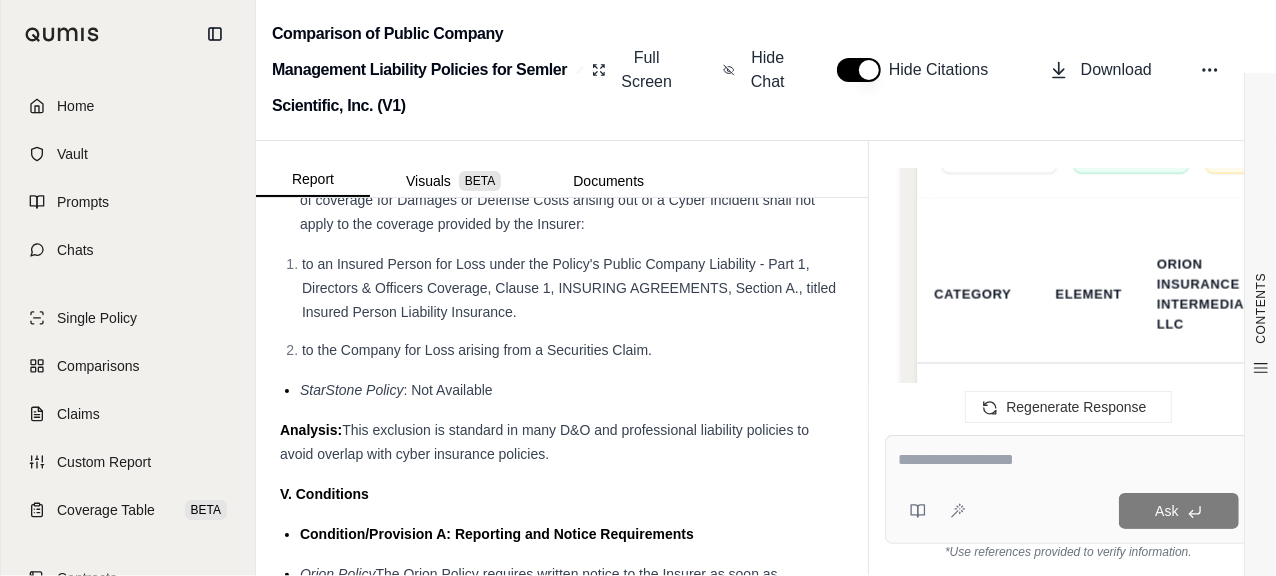 scroll, scrollTop: 4905, scrollLeft: 0, axis: vertical 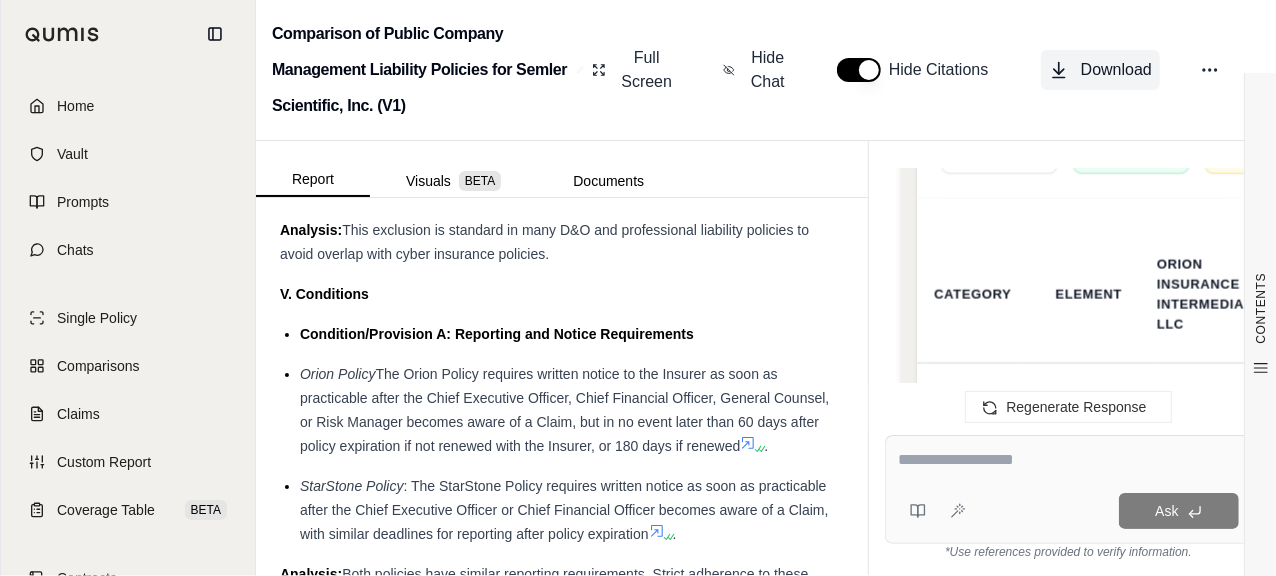 click on "Download" at bounding box center [1116, 70] 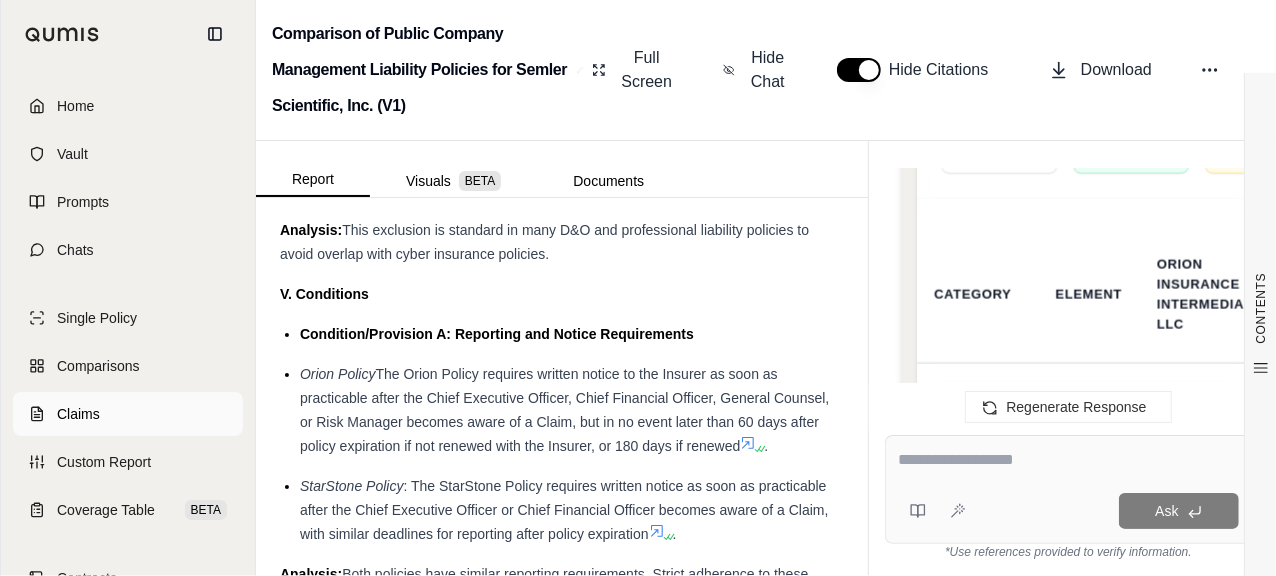 click on "Claims" at bounding box center (78, 414) 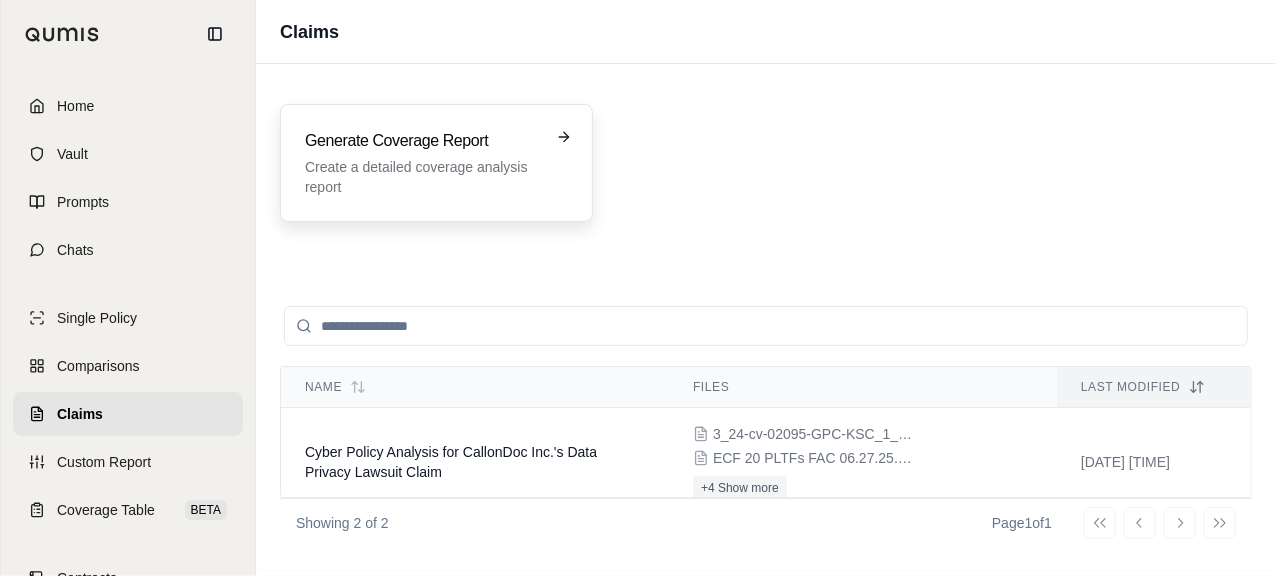 click on "Create a detailed coverage analysis report" at bounding box center [422, 177] 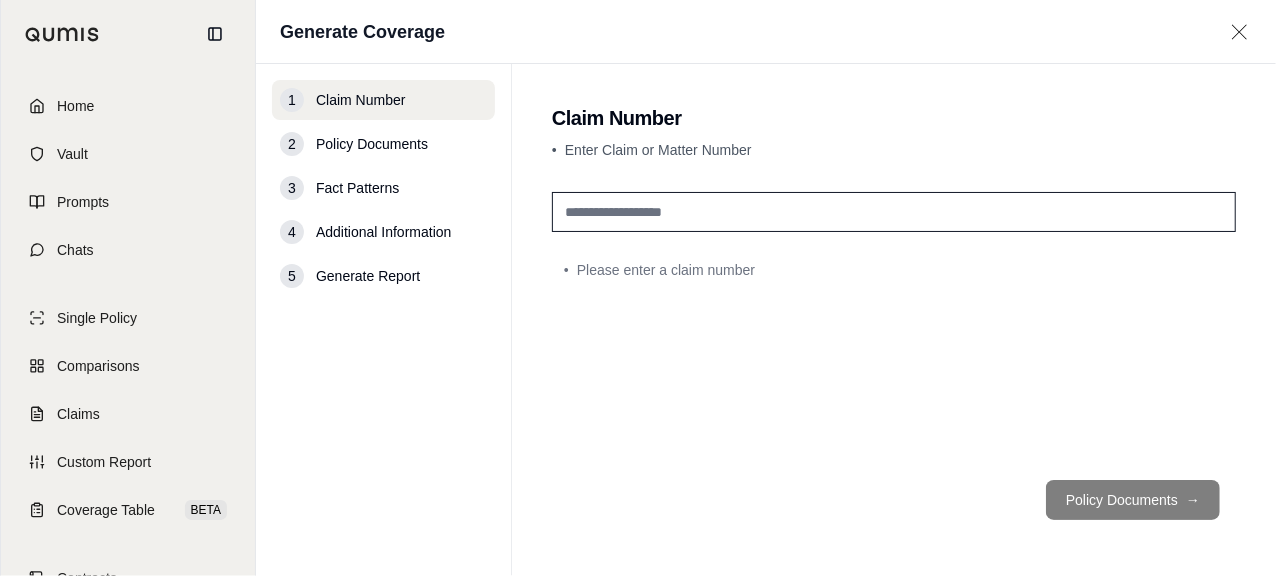 click at bounding box center (894, 212) 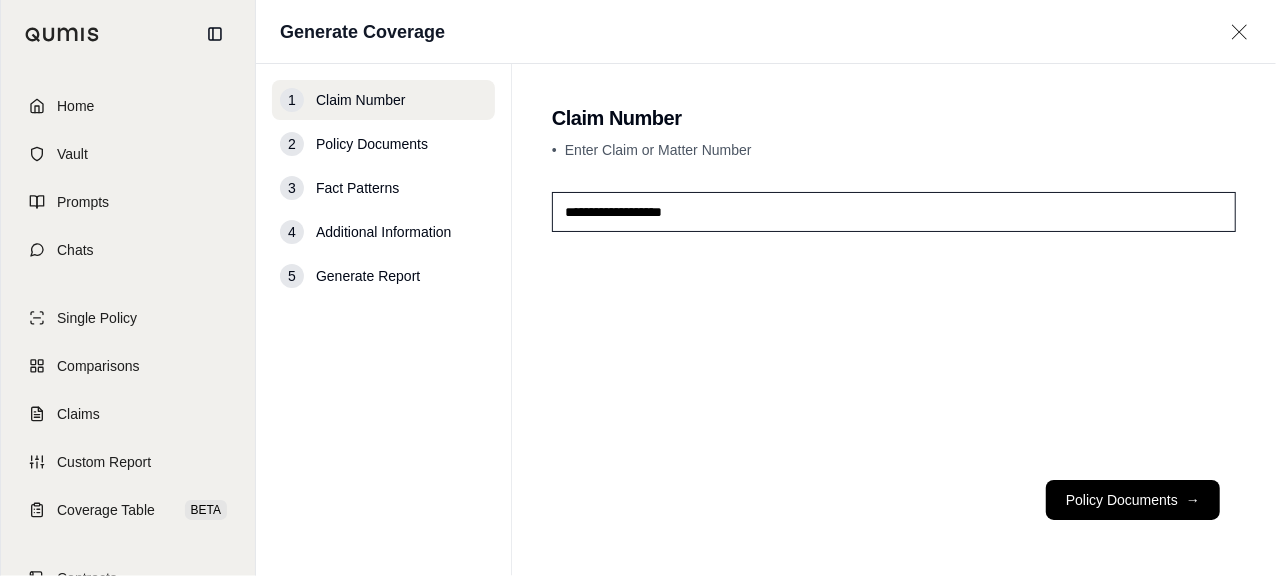 type on "**********" 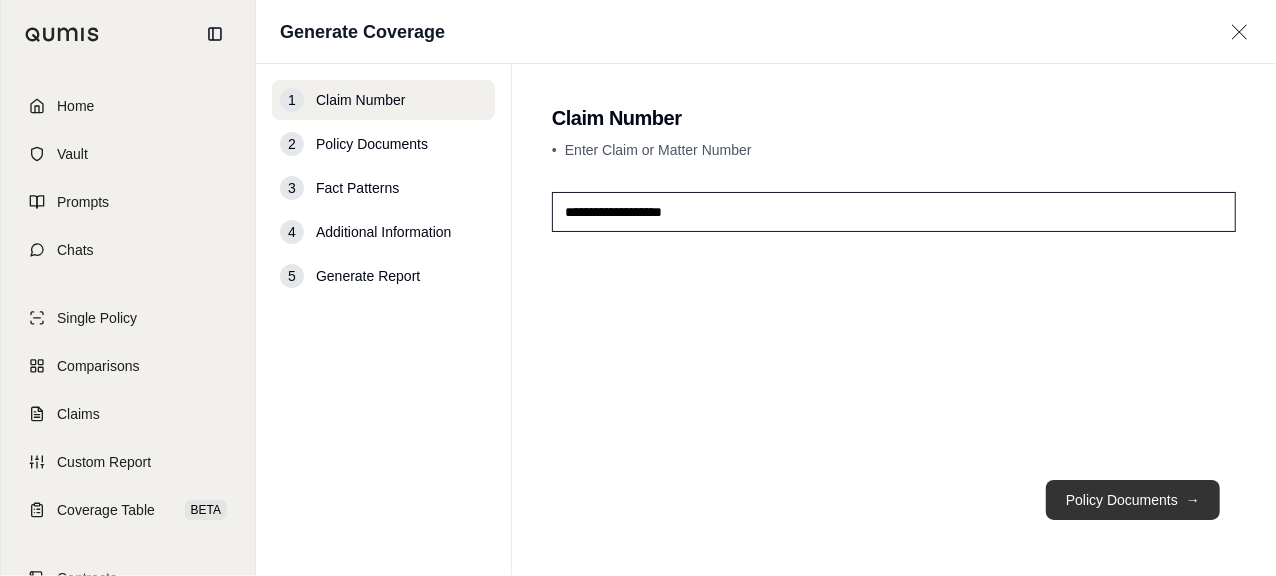 click on "Policy Documents →" at bounding box center [1133, 500] 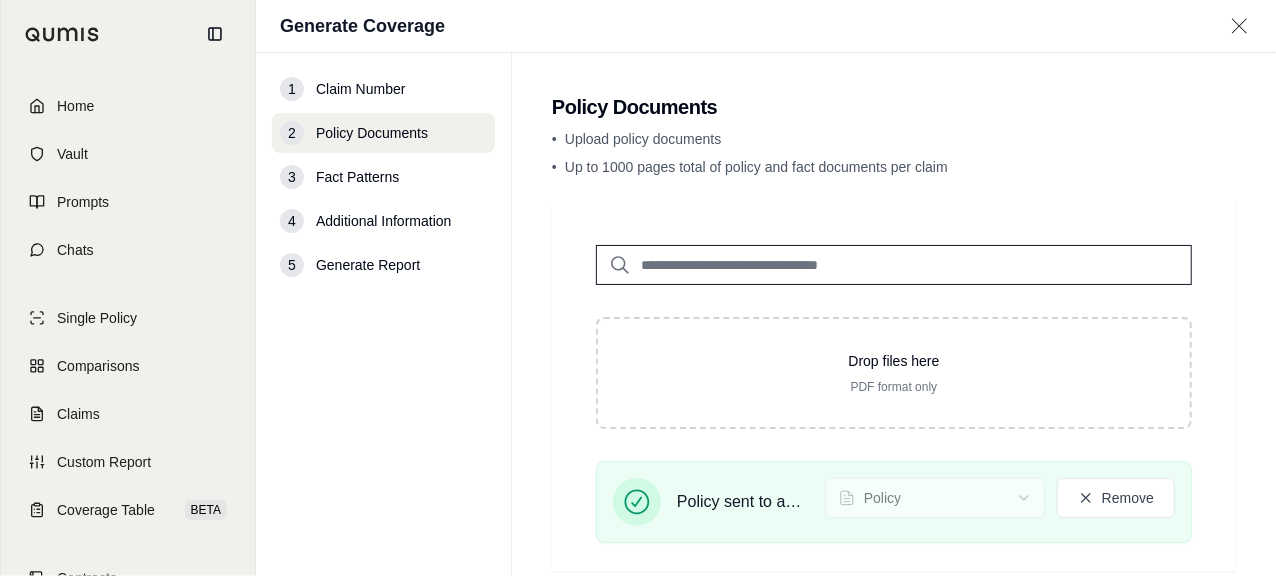 scroll, scrollTop: 105, scrollLeft: 0, axis: vertical 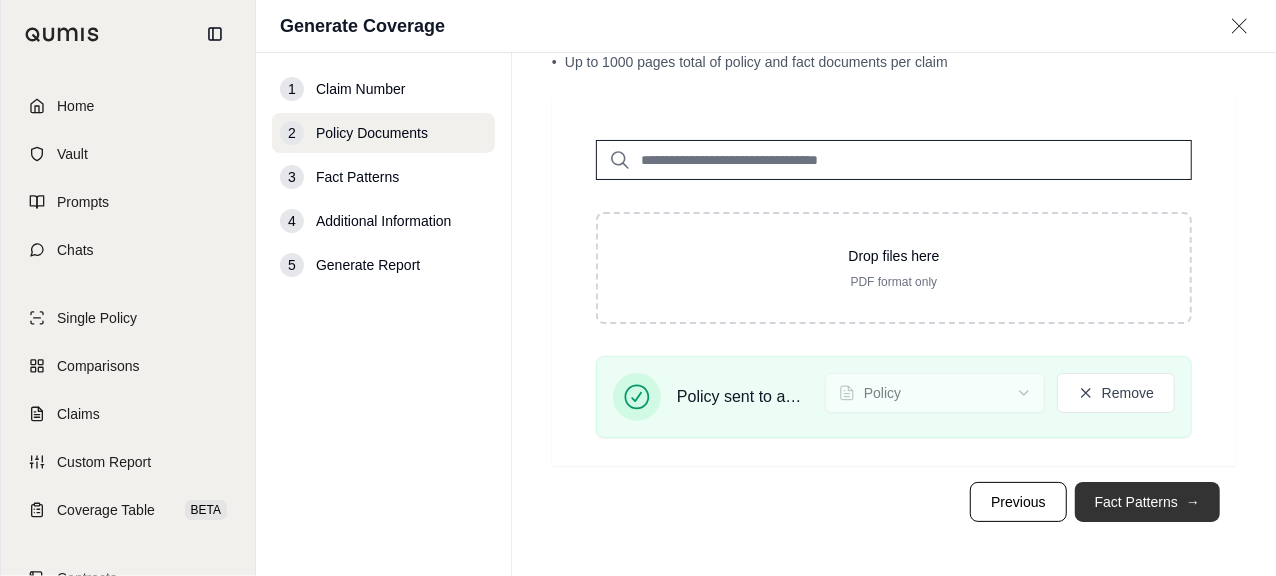 click on "Fact Patterns →" at bounding box center [1147, 502] 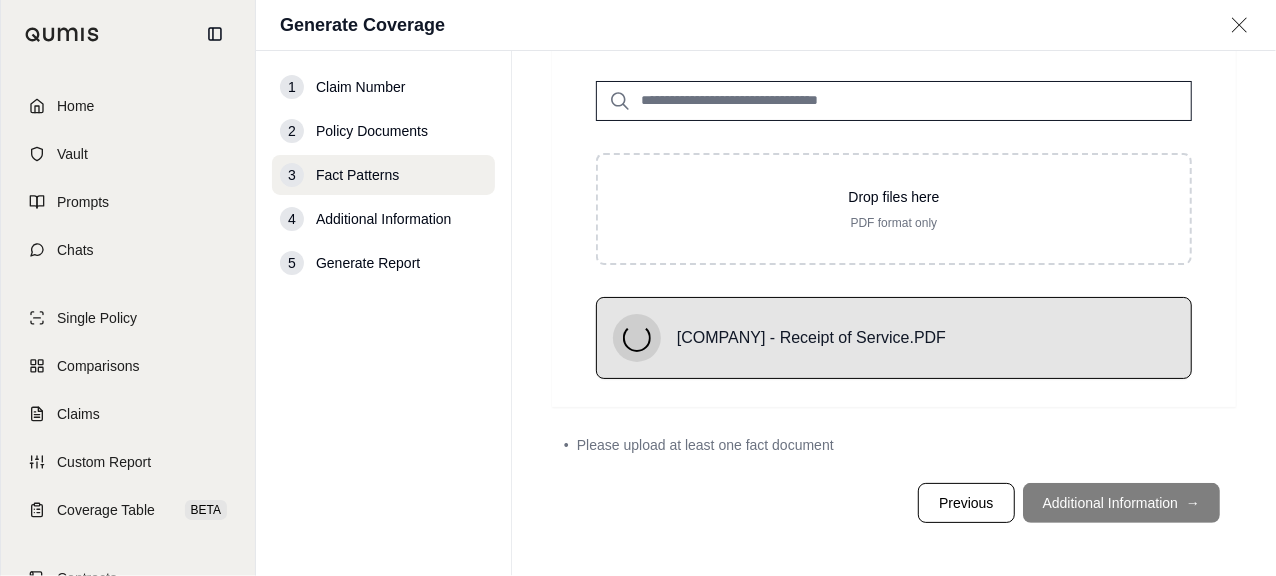 scroll, scrollTop: 79, scrollLeft: 0, axis: vertical 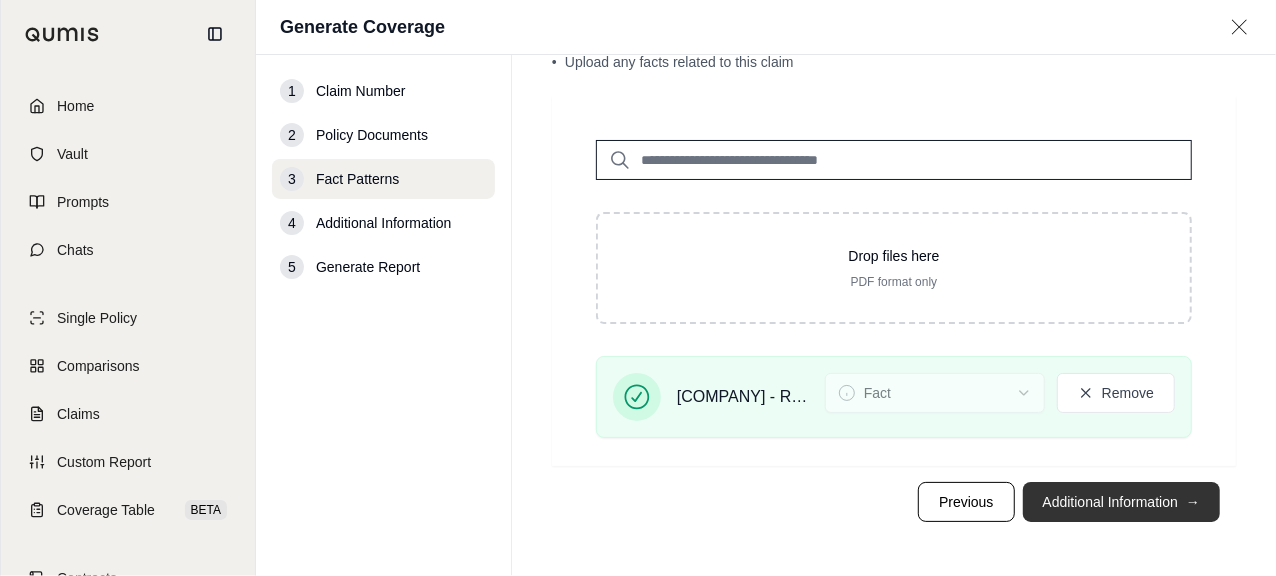 click on "Additional Information →" at bounding box center (1121, 502) 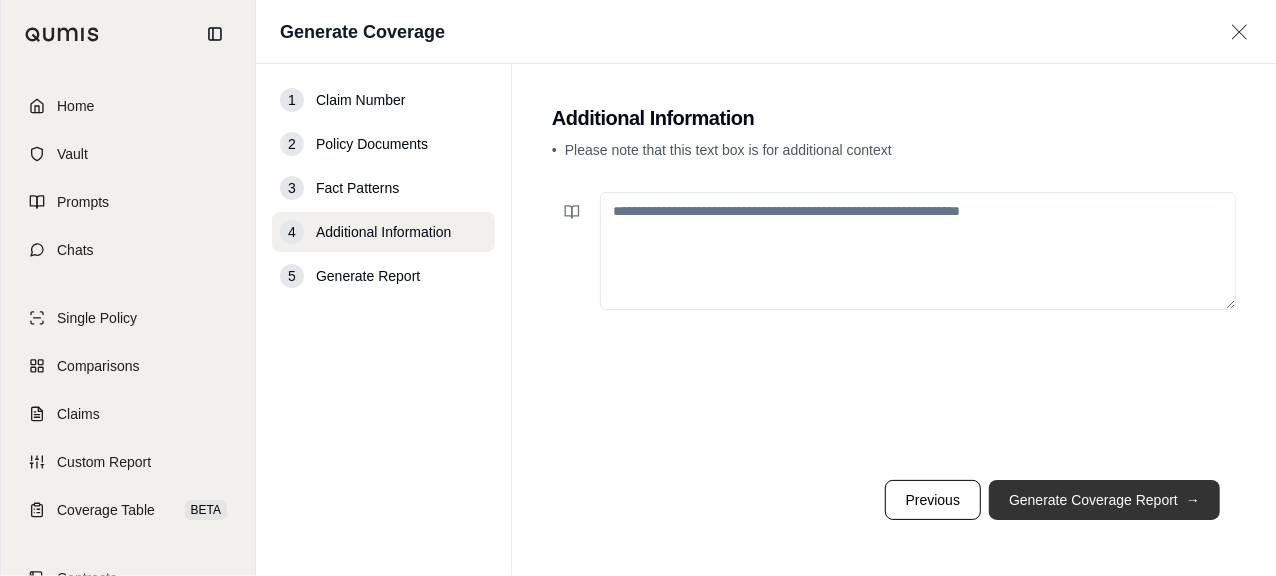 click on "Generate Coverage Report →" at bounding box center (1104, 500) 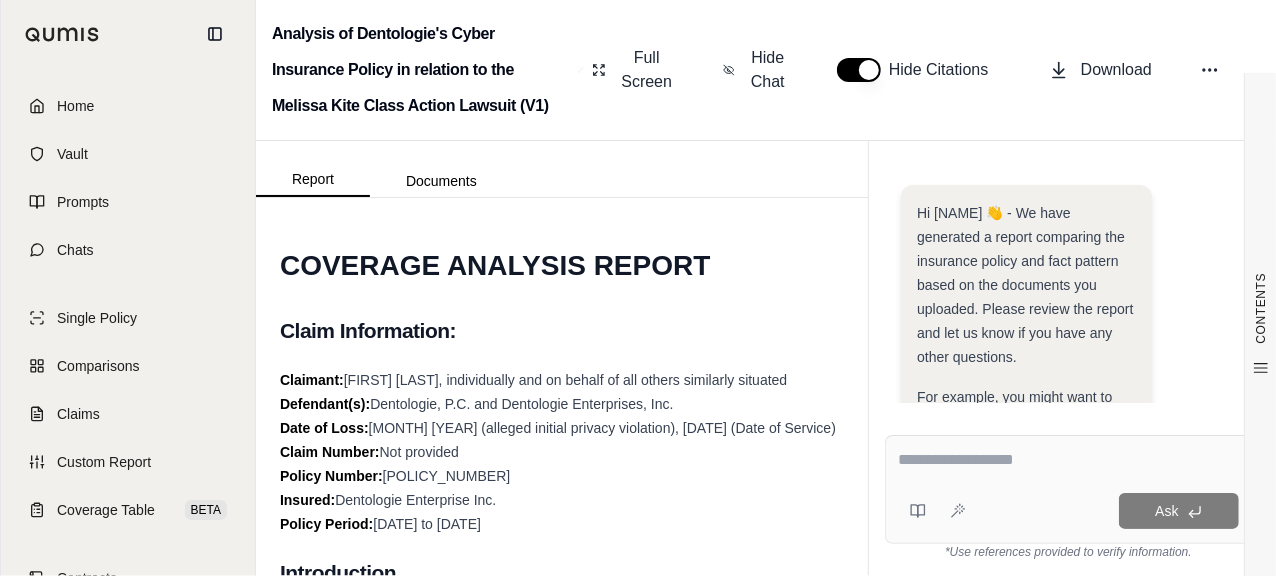 scroll, scrollTop: 0, scrollLeft: 0, axis: both 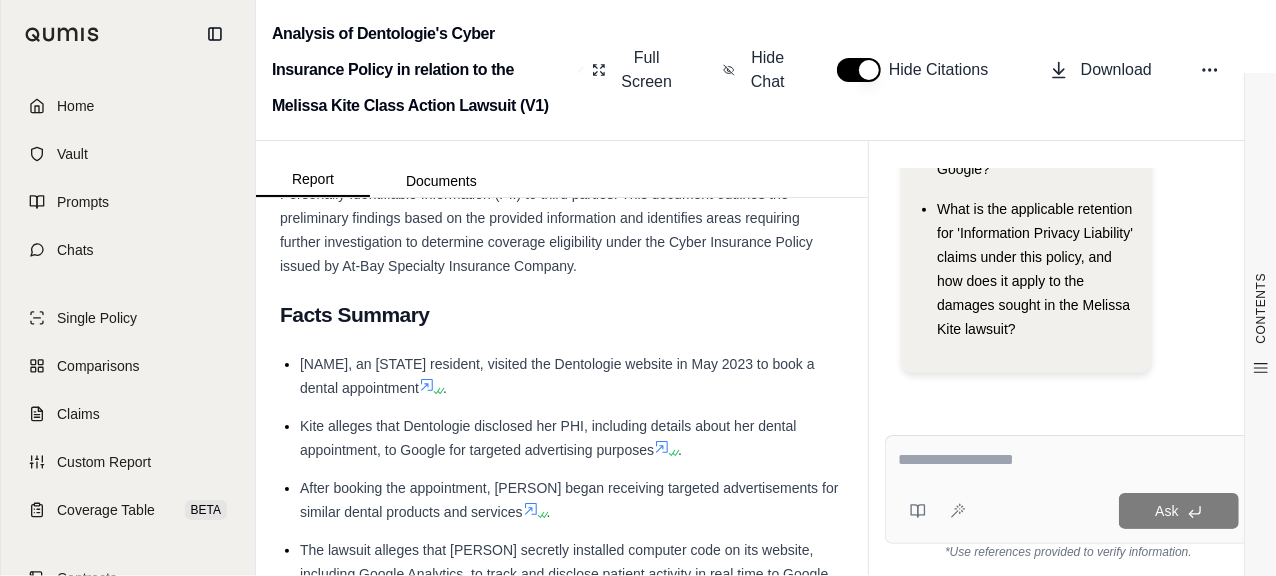 click on "[PERSON], an [STATE] resident, visited the Dentologie website in [DATE] to book a dental appointment  ." at bounding box center (572, 376) 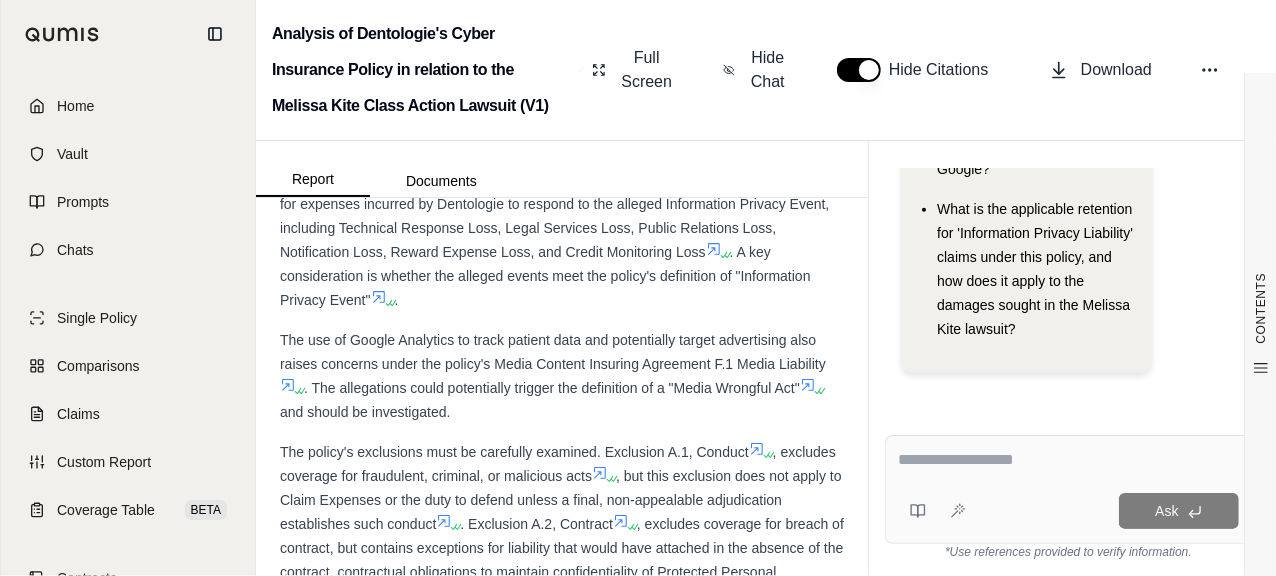 scroll, scrollTop: 16412, scrollLeft: 0, axis: vertical 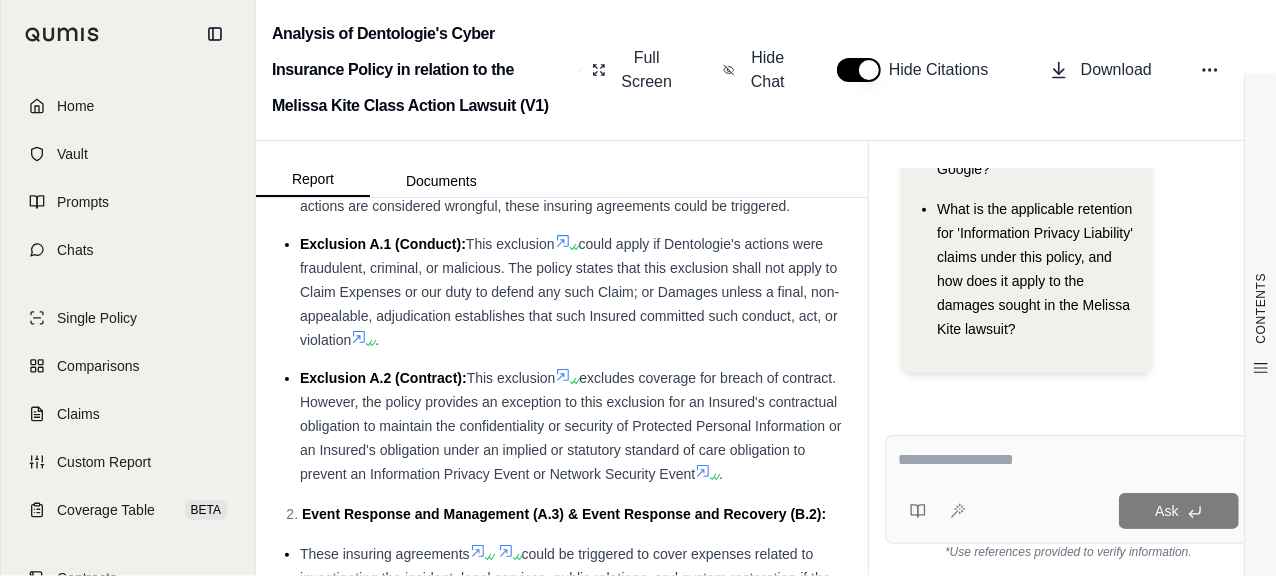 click at bounding box center (1069, 460) 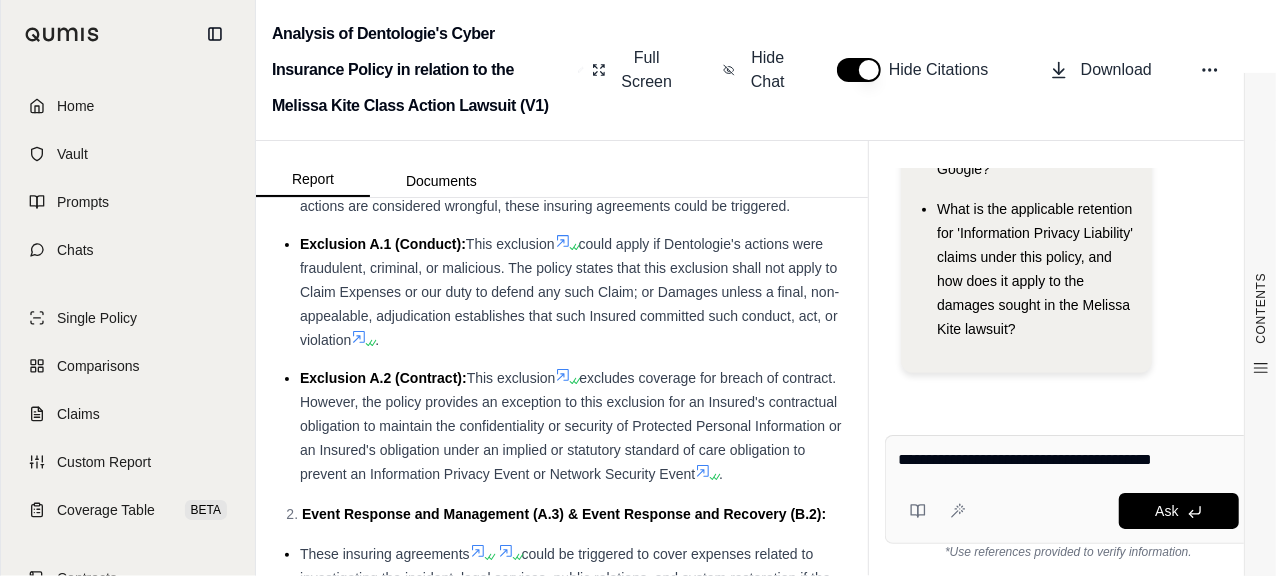 click on "**********" at bounding box center (1069, 460) 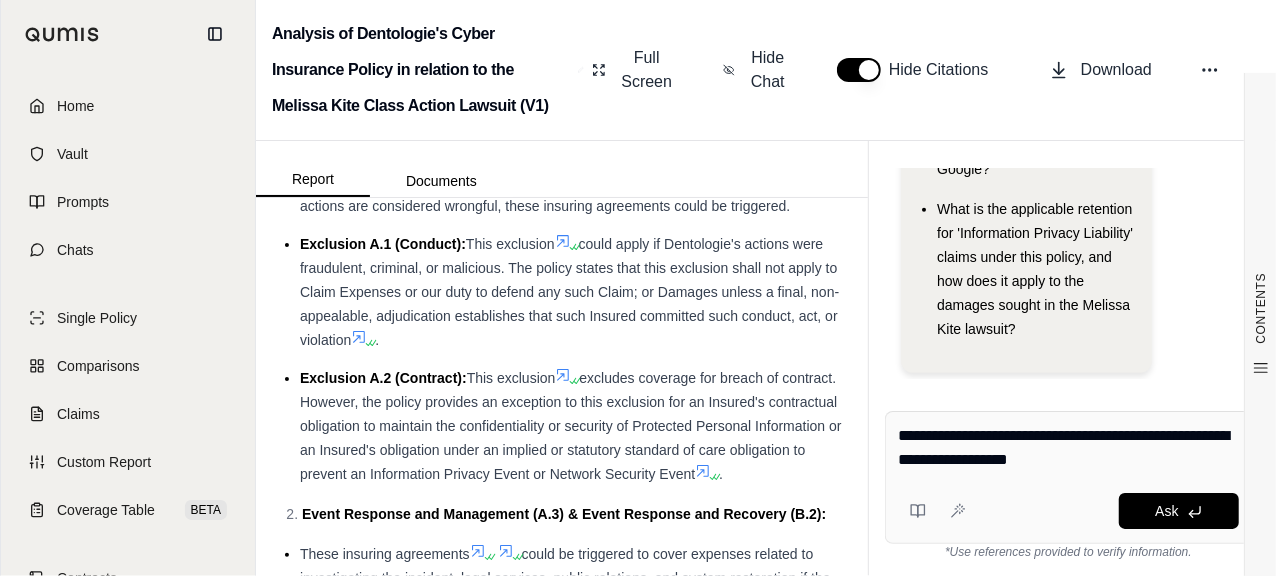 type on "**********" 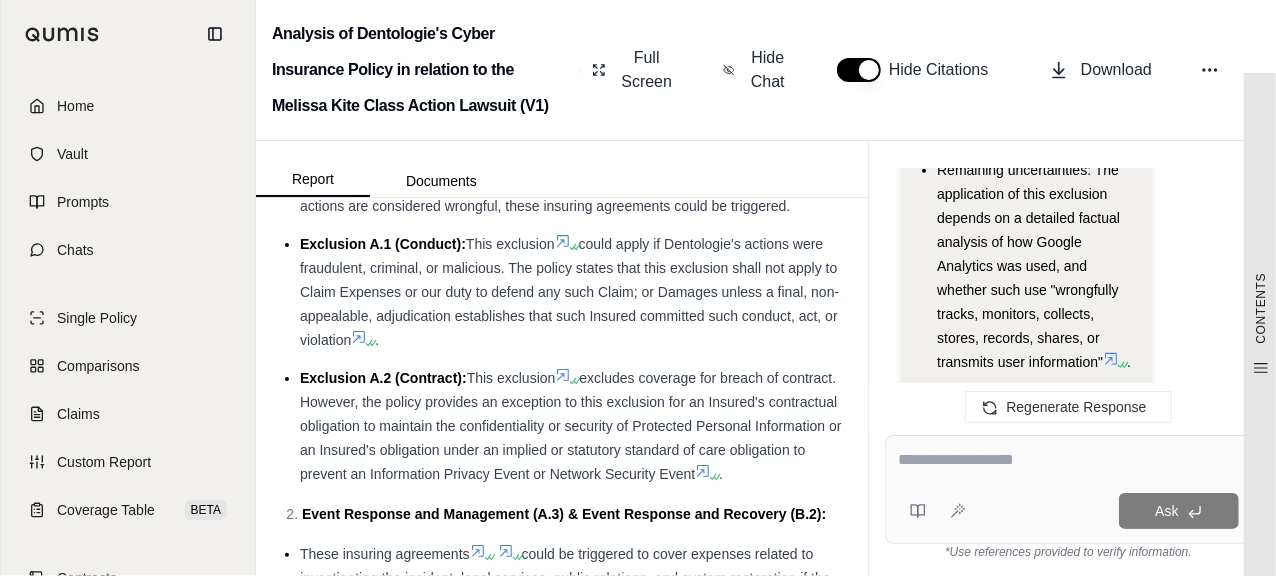 scroll, scrollTop: 5359, scrollLeft: 0, axis: vertical 